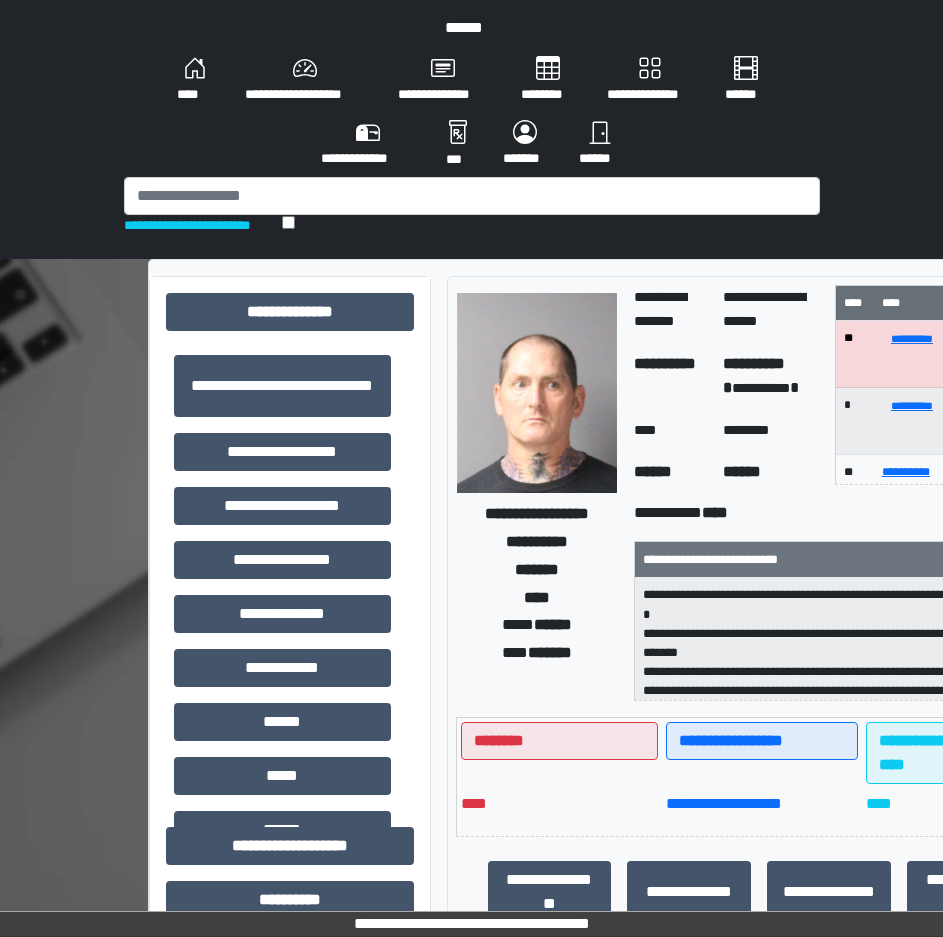 scroll, scrollTop: 0, scrollLeft: 130, axis: horizontal 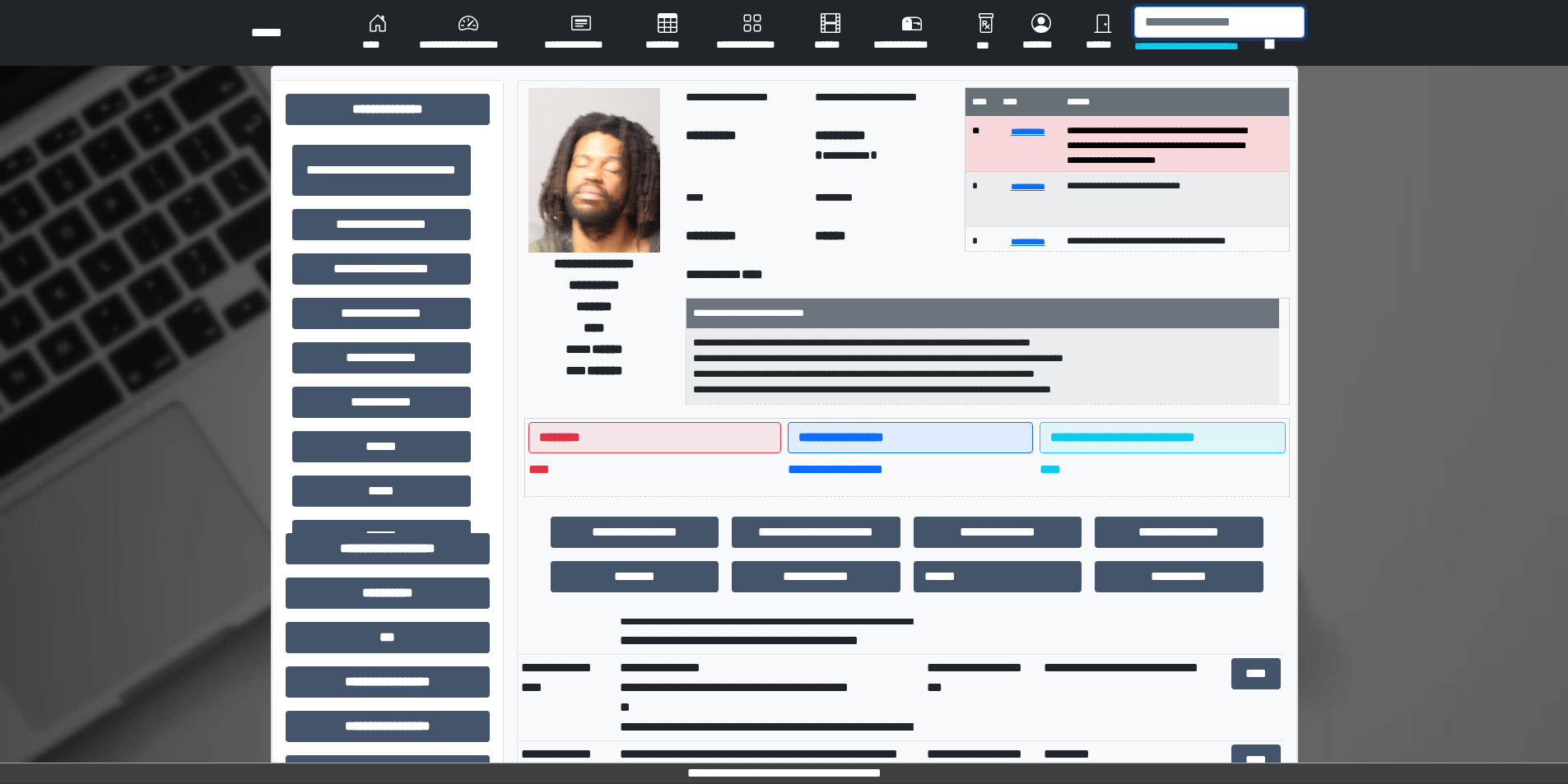 click at bounding box center (1219, 22) 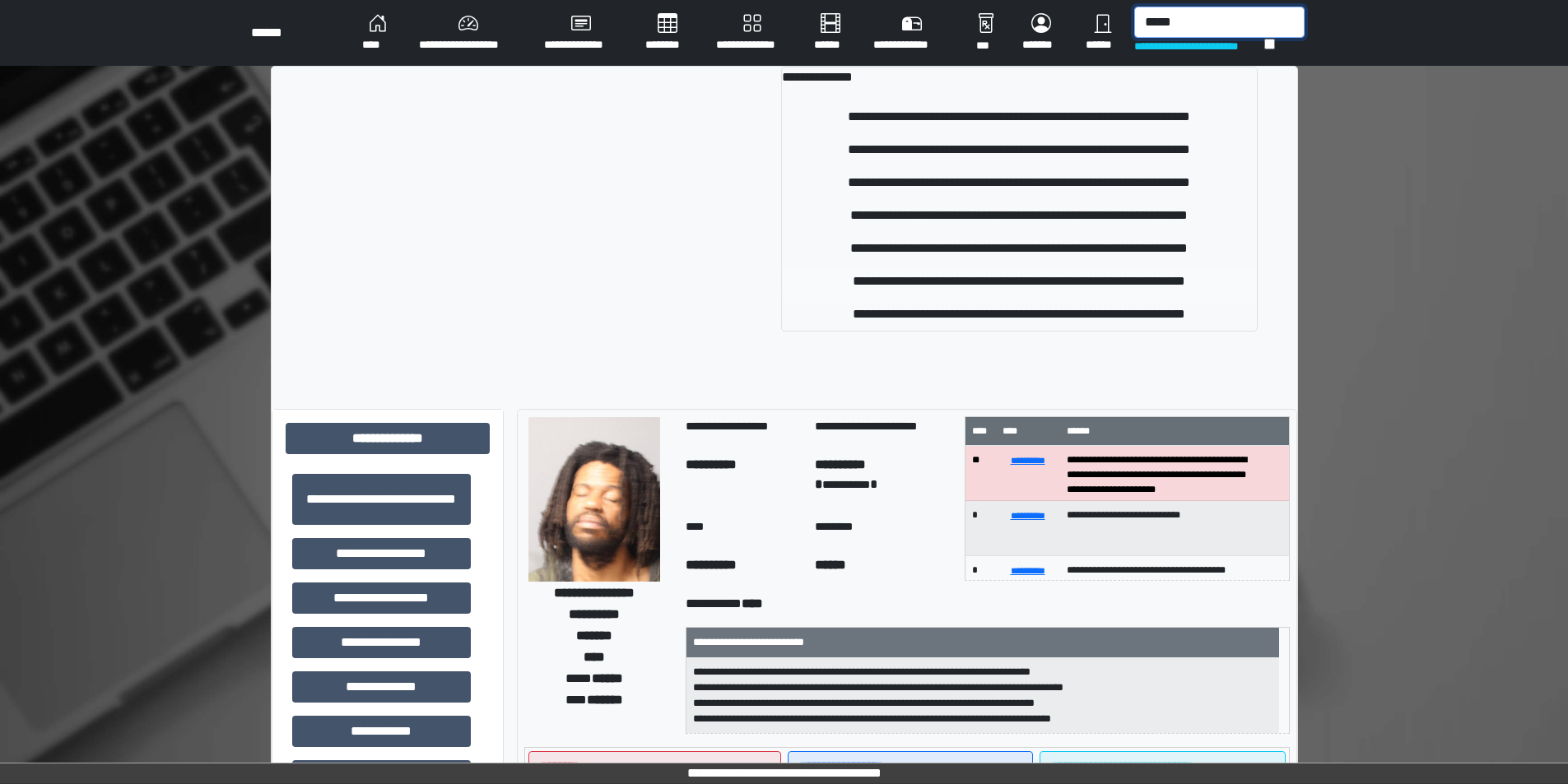 type on "*****" 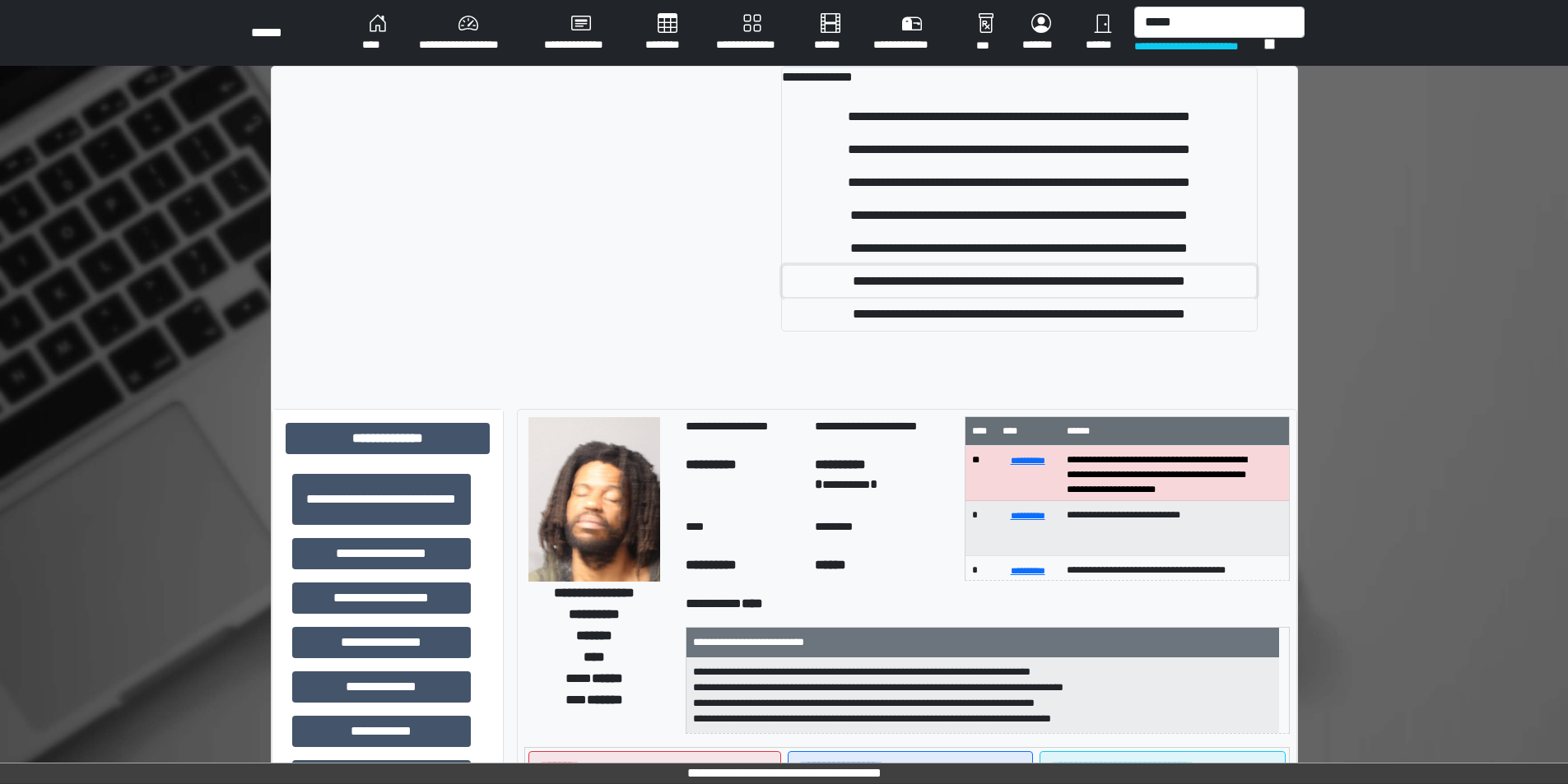 click on "**********" at bounding box center [1019, 281] 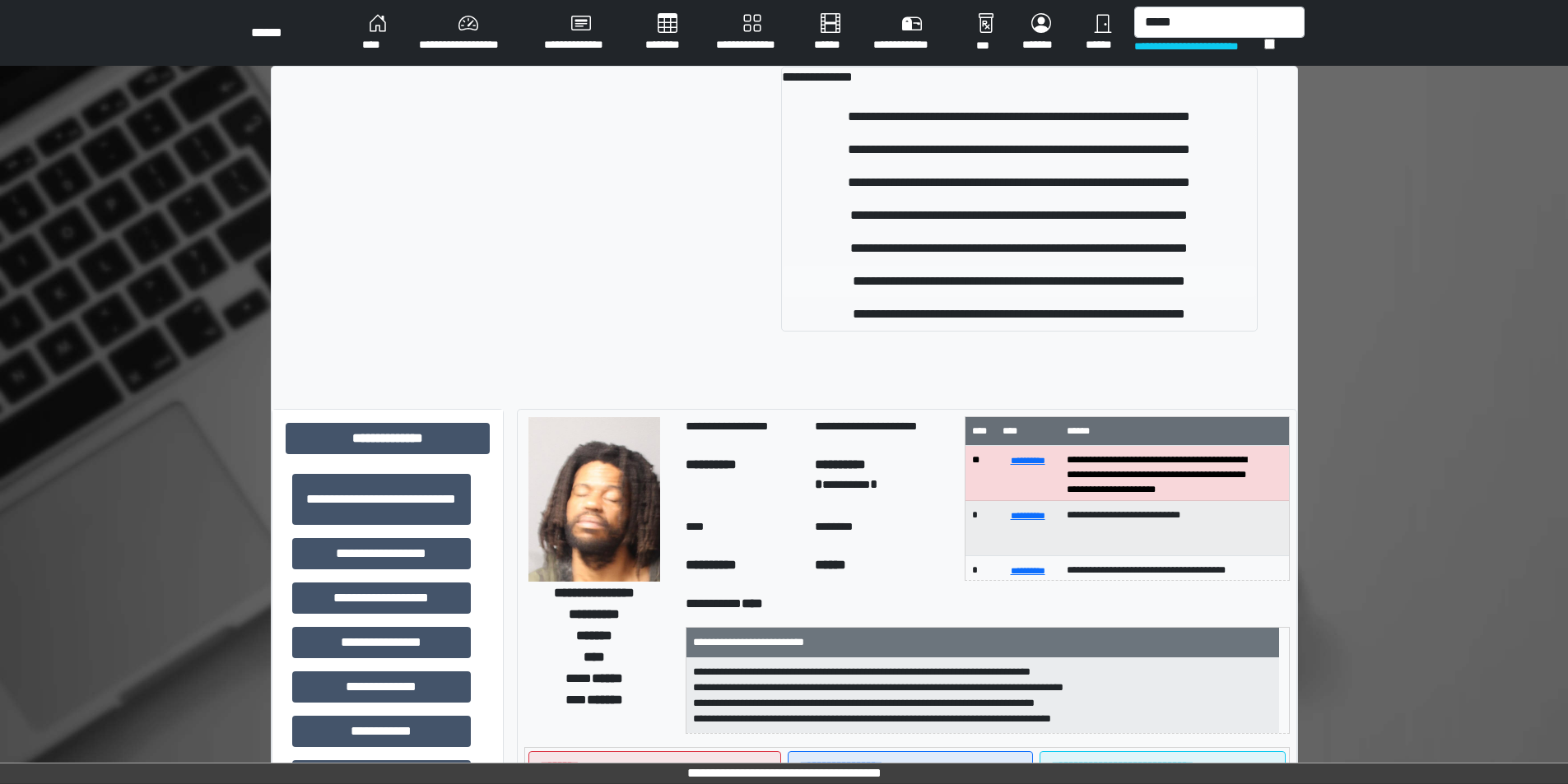 type 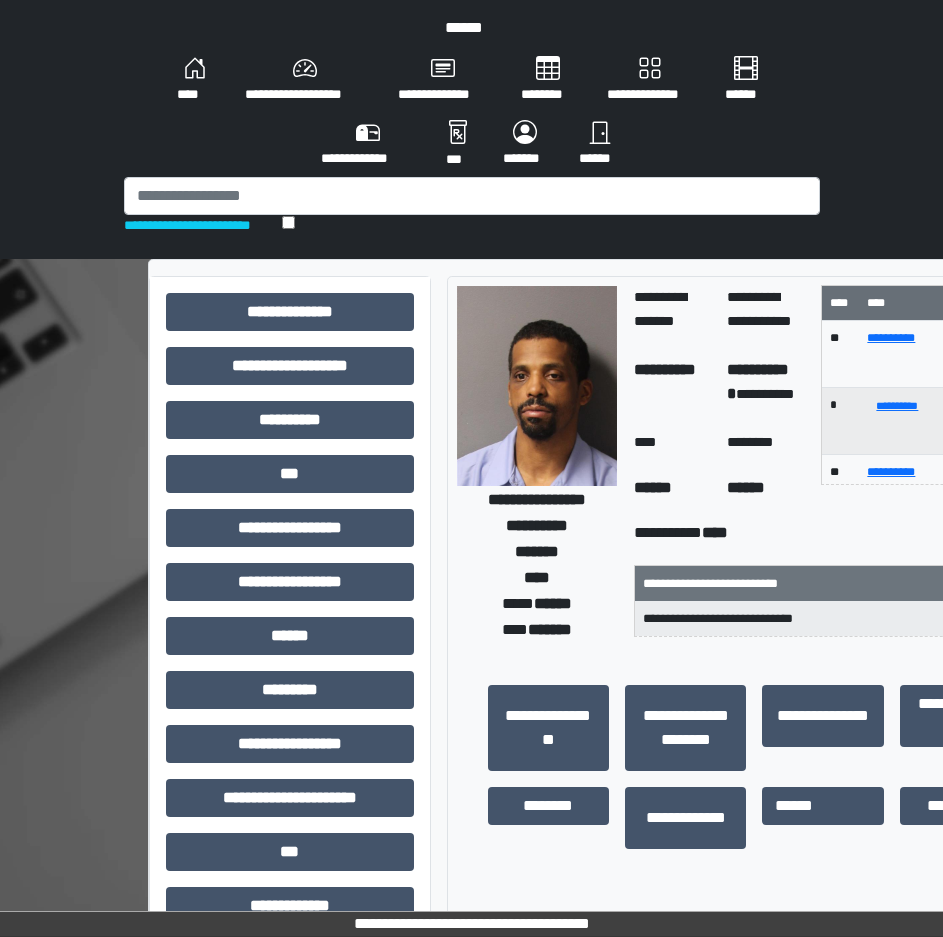 click on "**********" at bounding box center [537, 499] 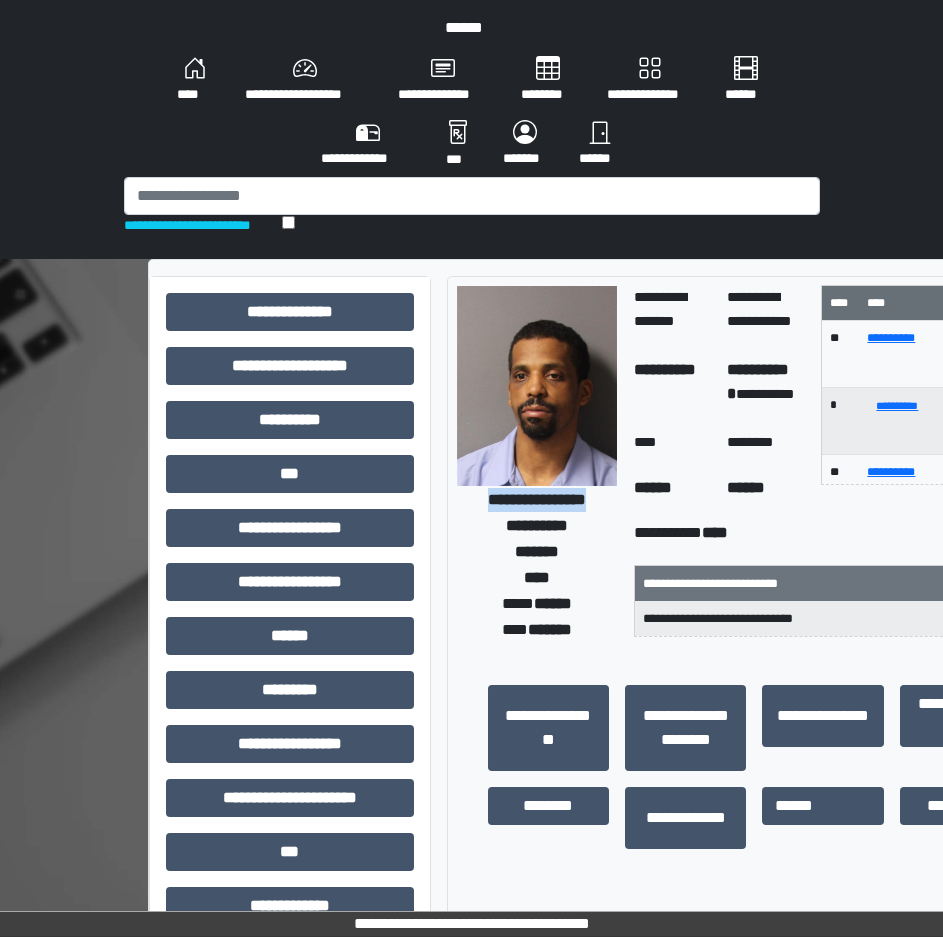 drag, startPoint x: 456, startPoint y: 501, endPoint x: 614, endPoint y: 504, distance: 158.02847 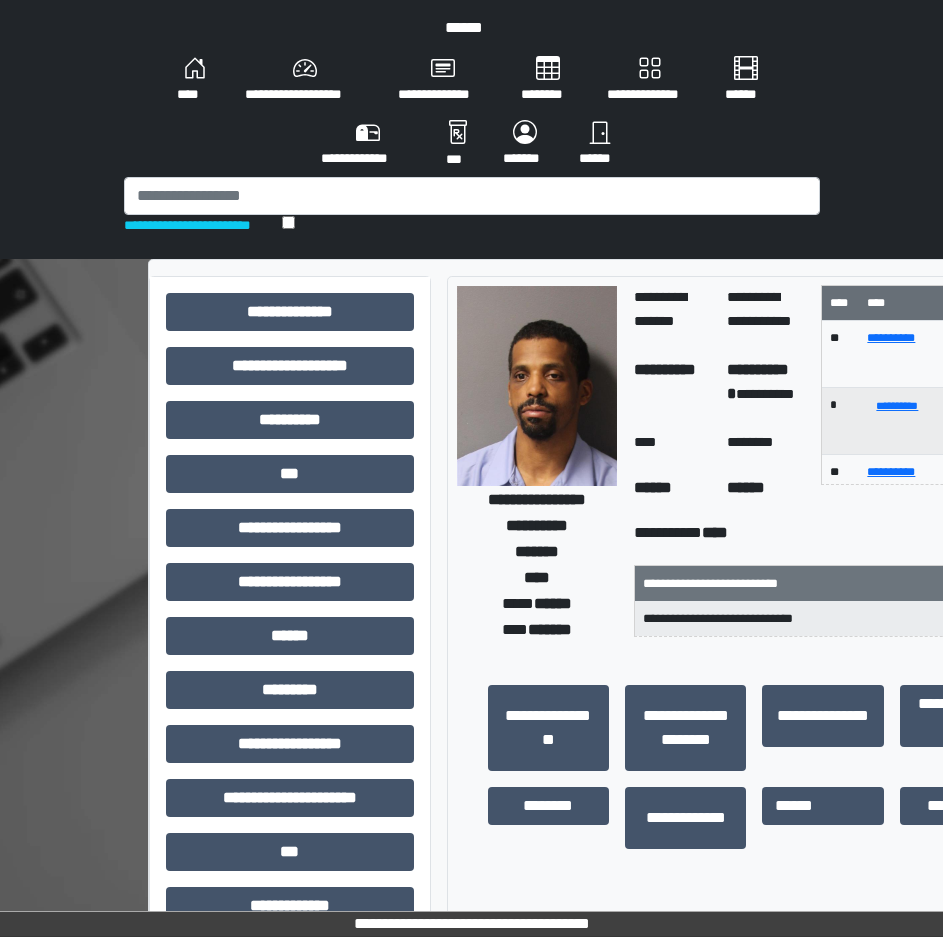 click on "**********" at bounding box center [537, 526] 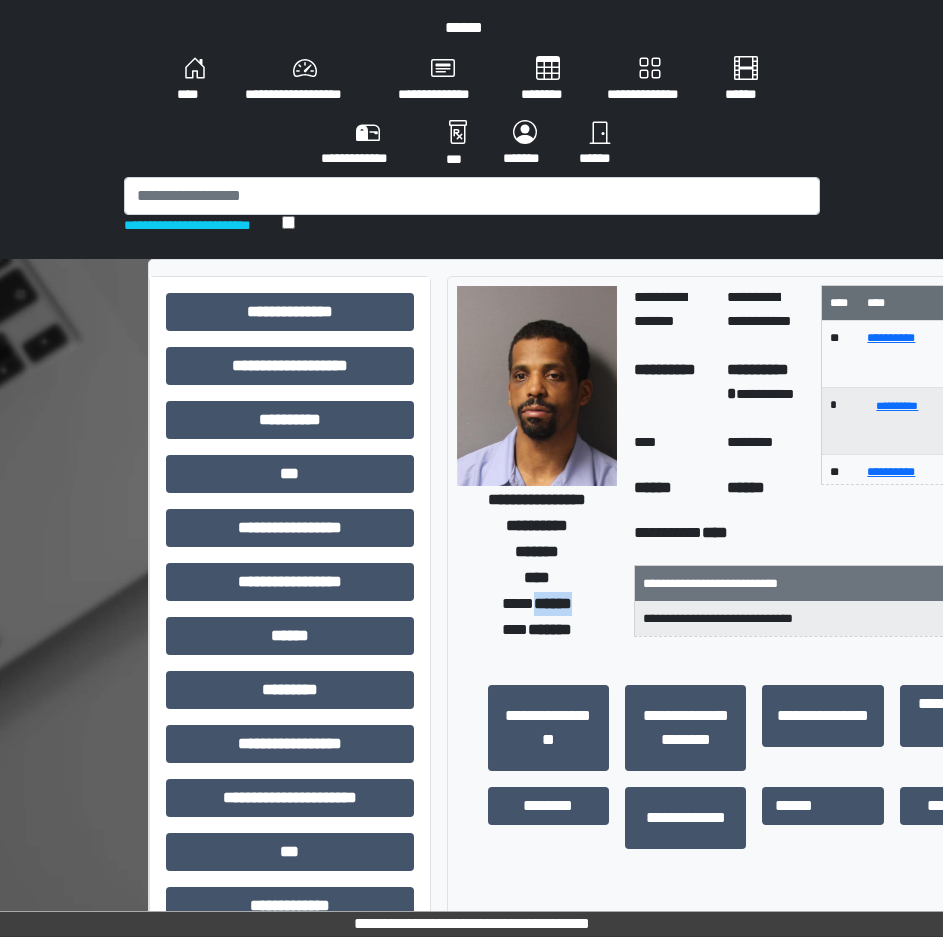 drag, startPoint x: 527, startPoint y: 602, endPoint x: 602, endPoint y: 593, distance: 75.53807 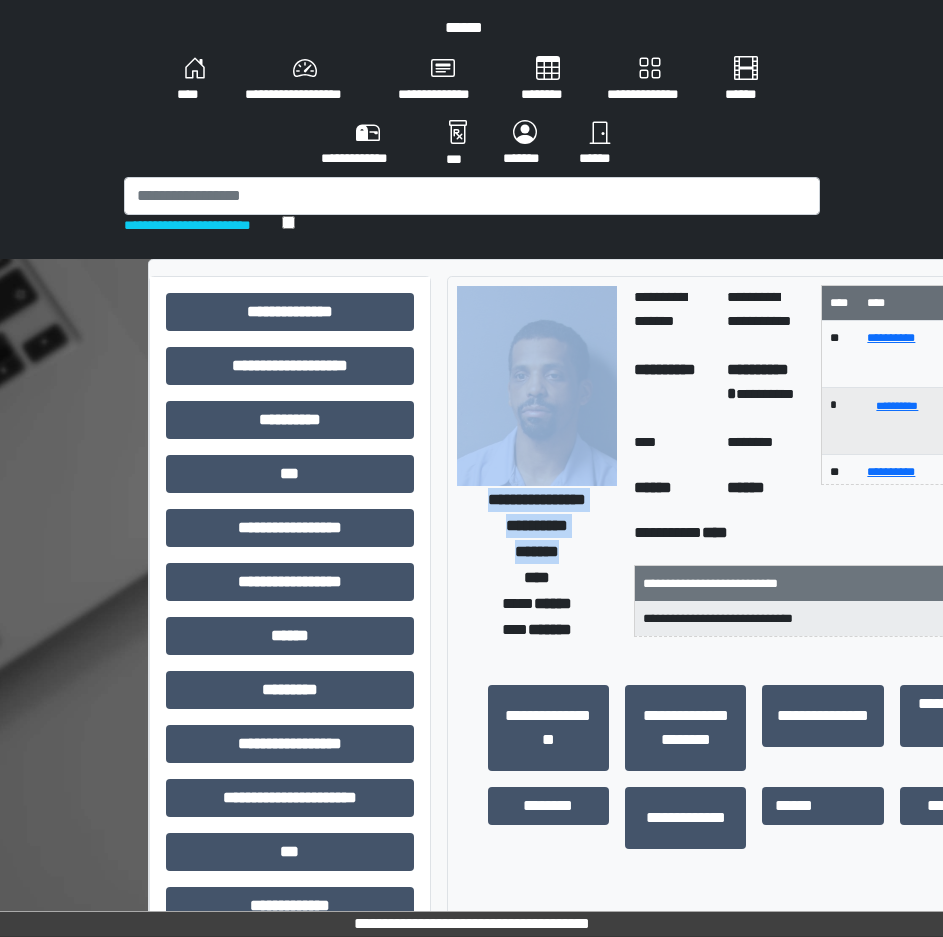 click on "**********" at bounding box center (755, 571) 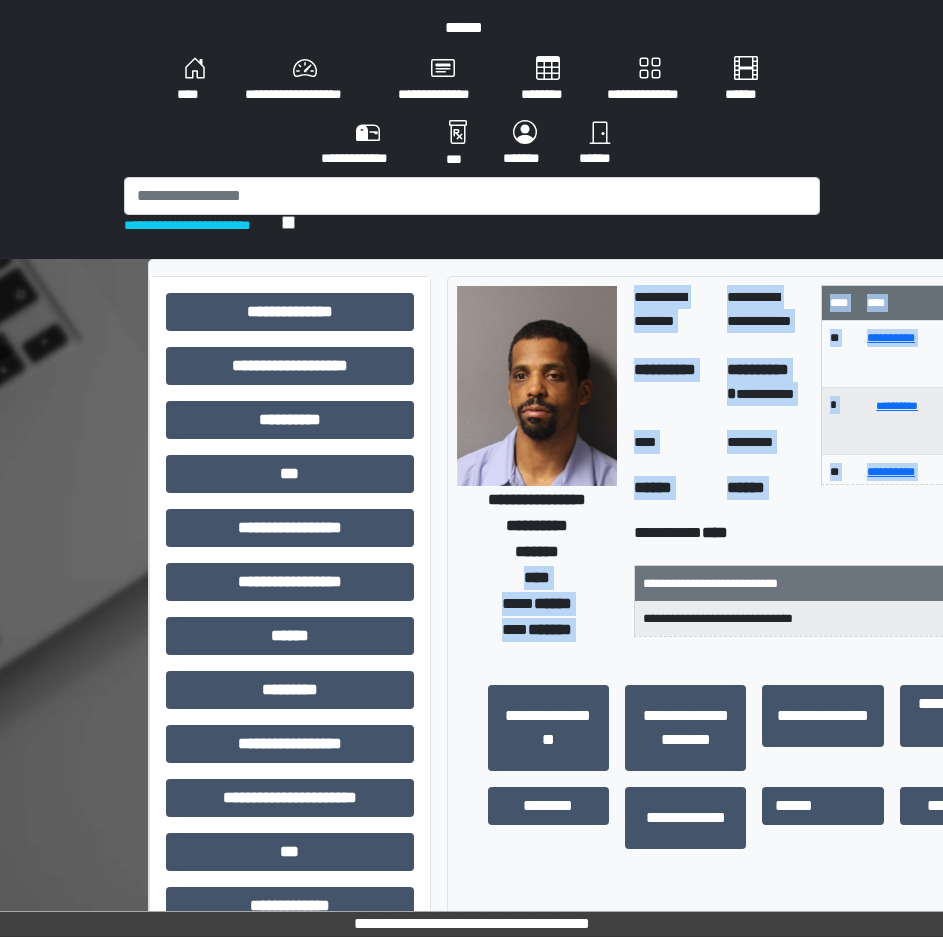 click on "******" at bounding box center [746, 487] 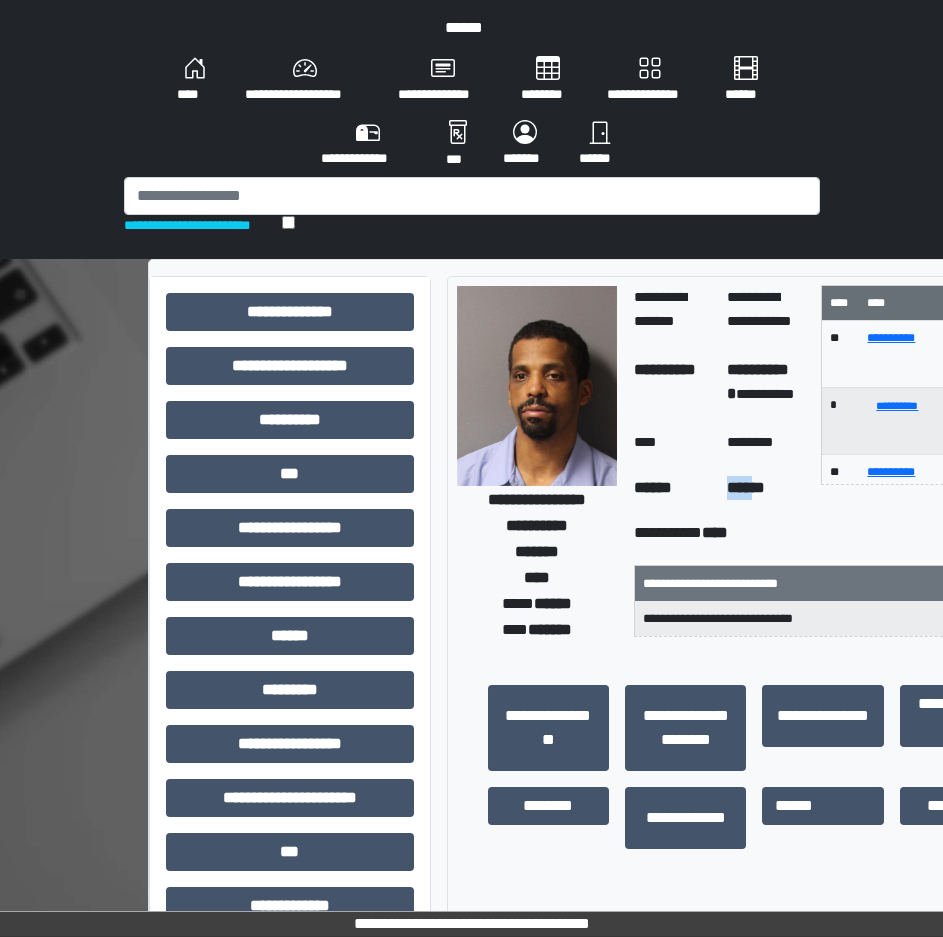 drag, startPoint x: 737, startPoint y: 493, endPoint x: 776, endPoint y: 490, distance: 39.115215 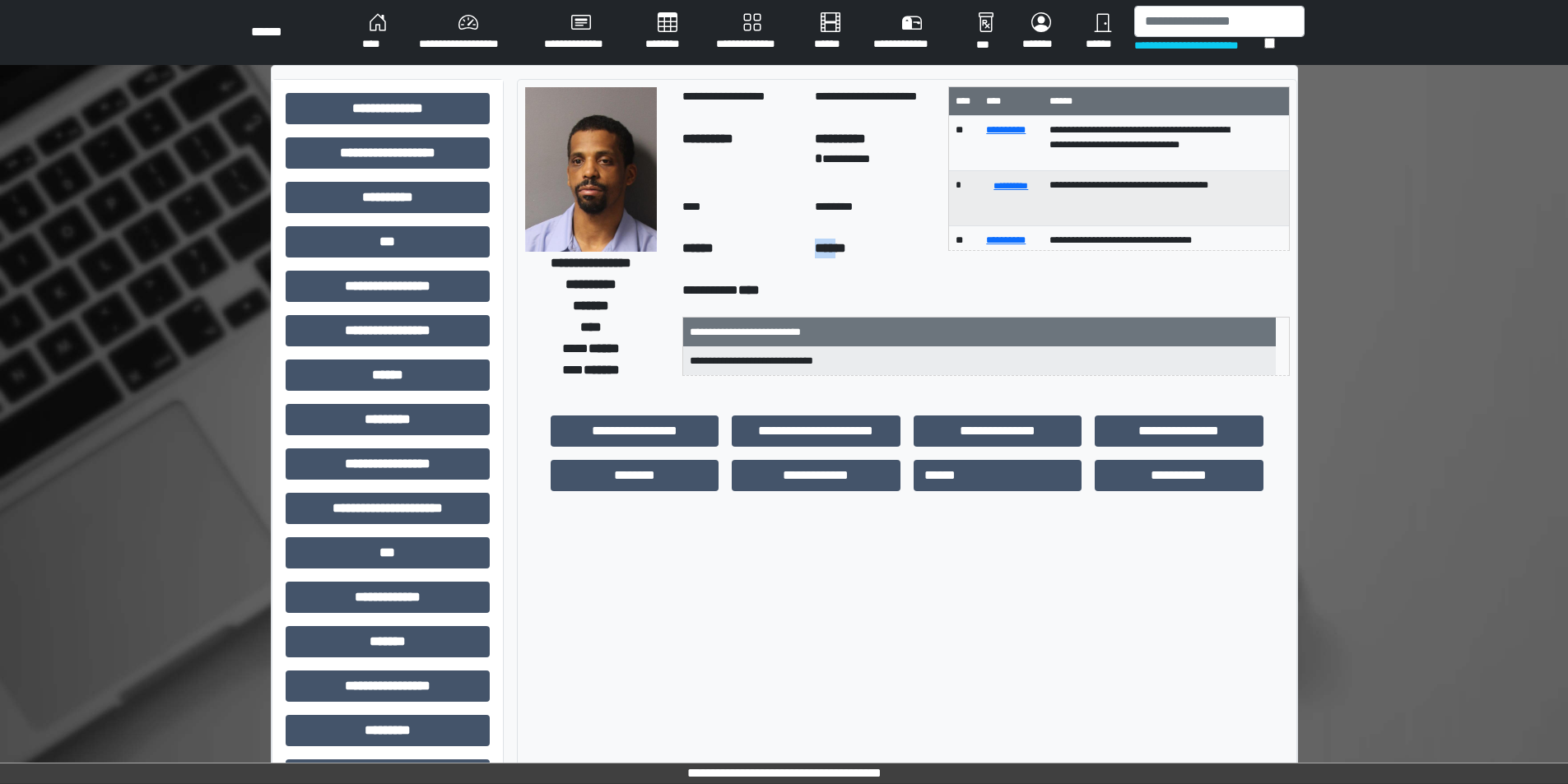 scroll, scrollTop: 0, scrollLeft: 0, axis: both 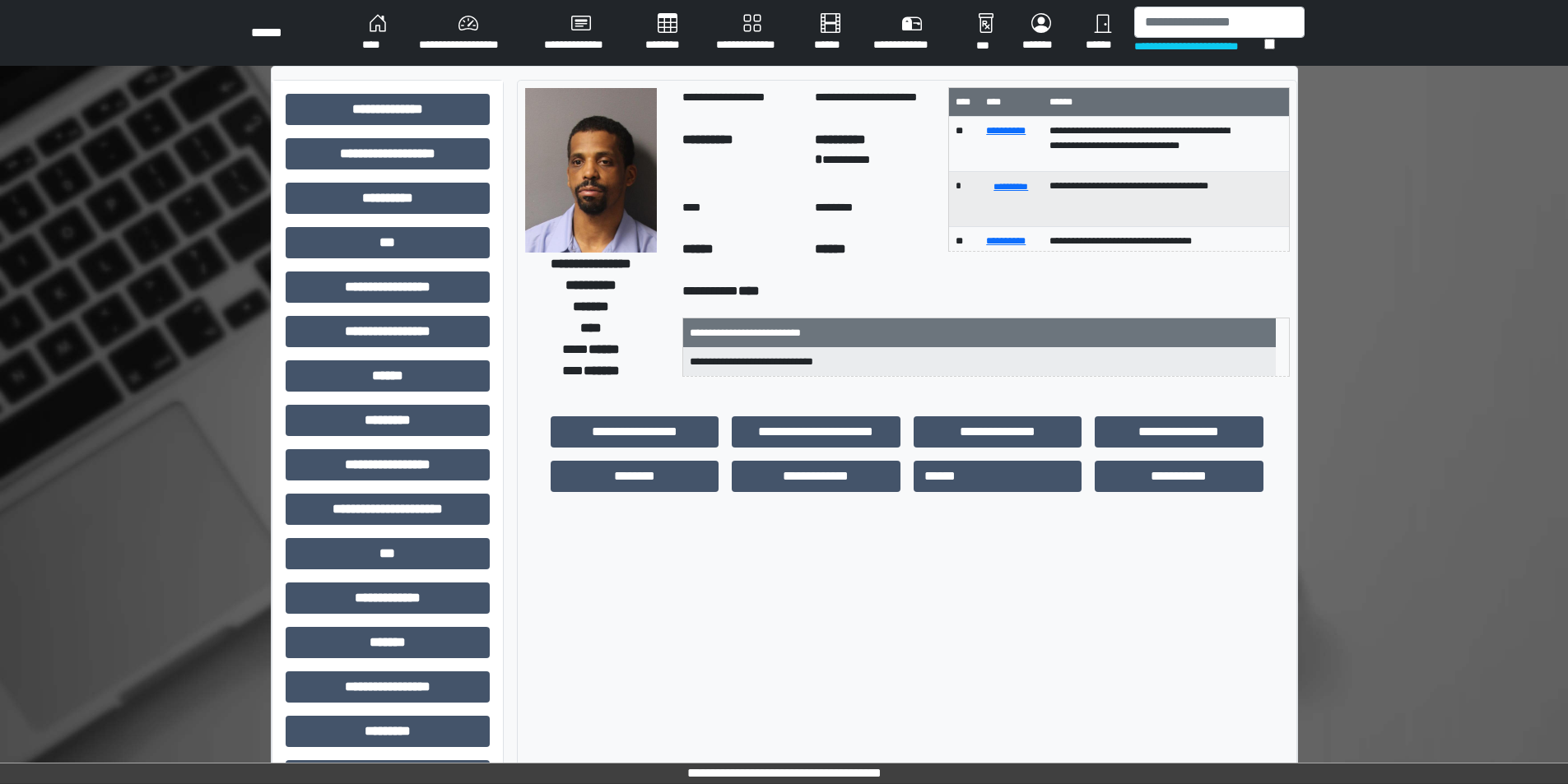 click on "**********" at bounding box center [979, 361] 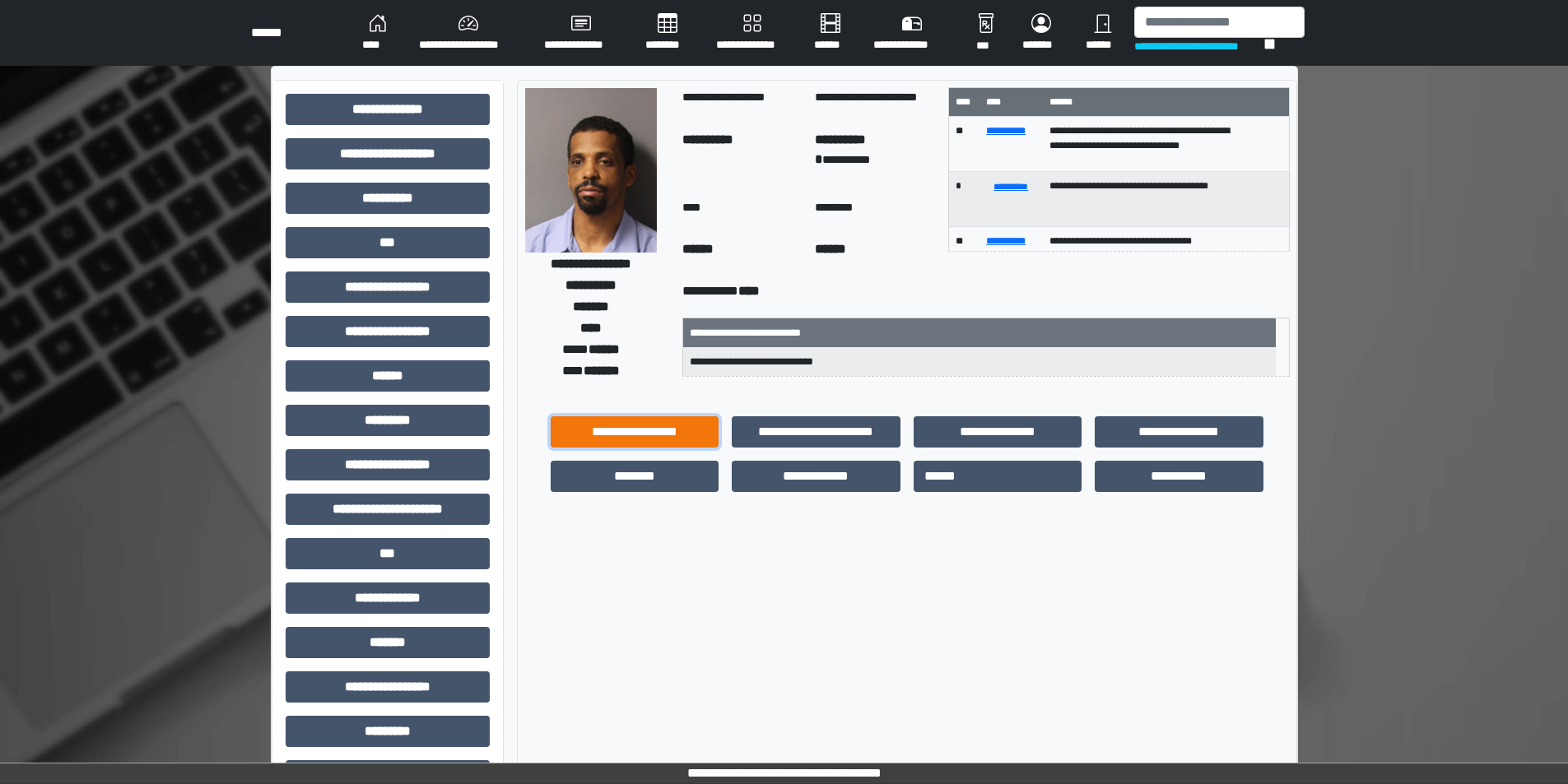 click on "**********" at bounding box center (635, 432) 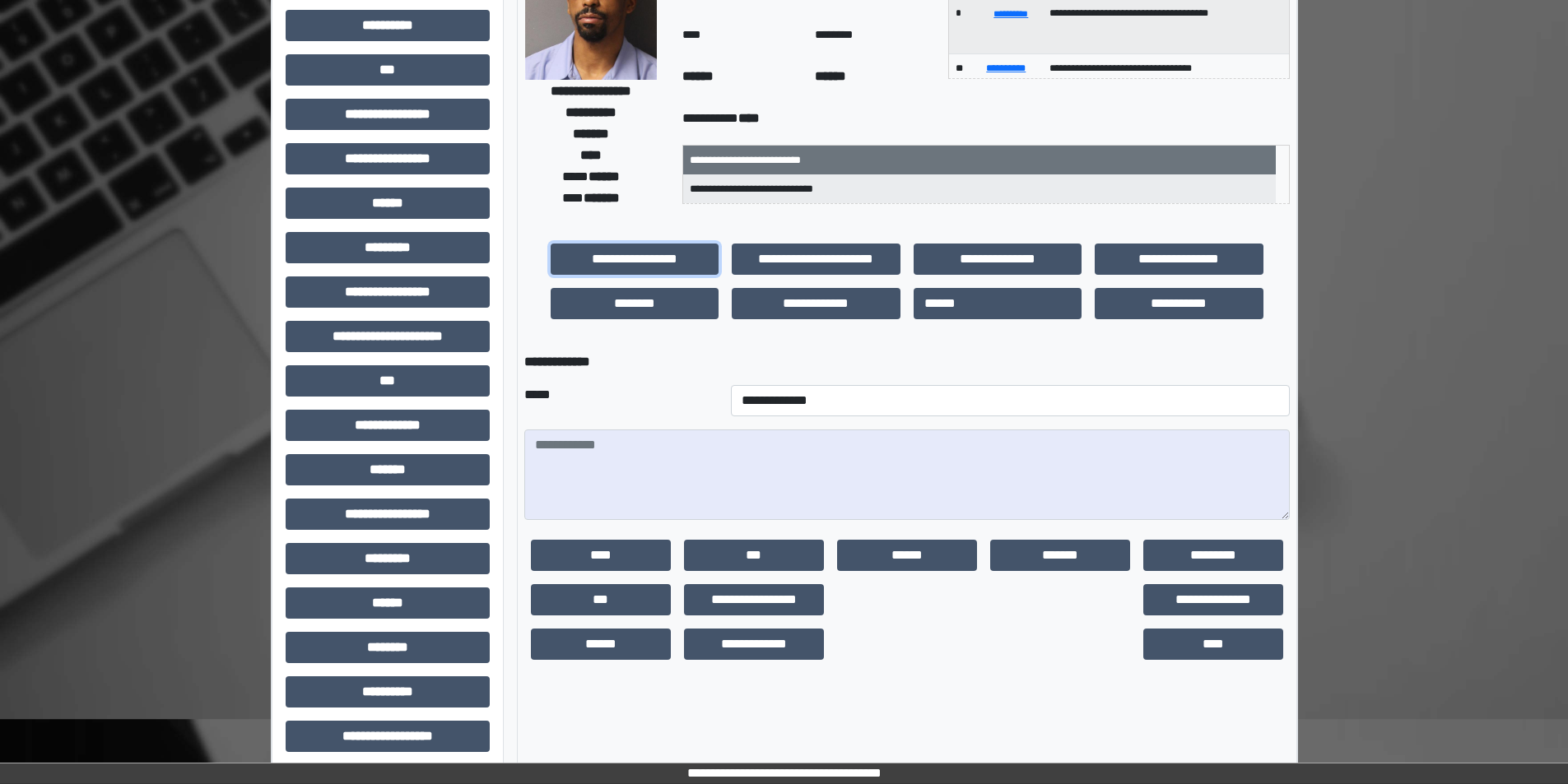 scroll, scrollTop: 182, scrollLeft: 0, axis: vertical 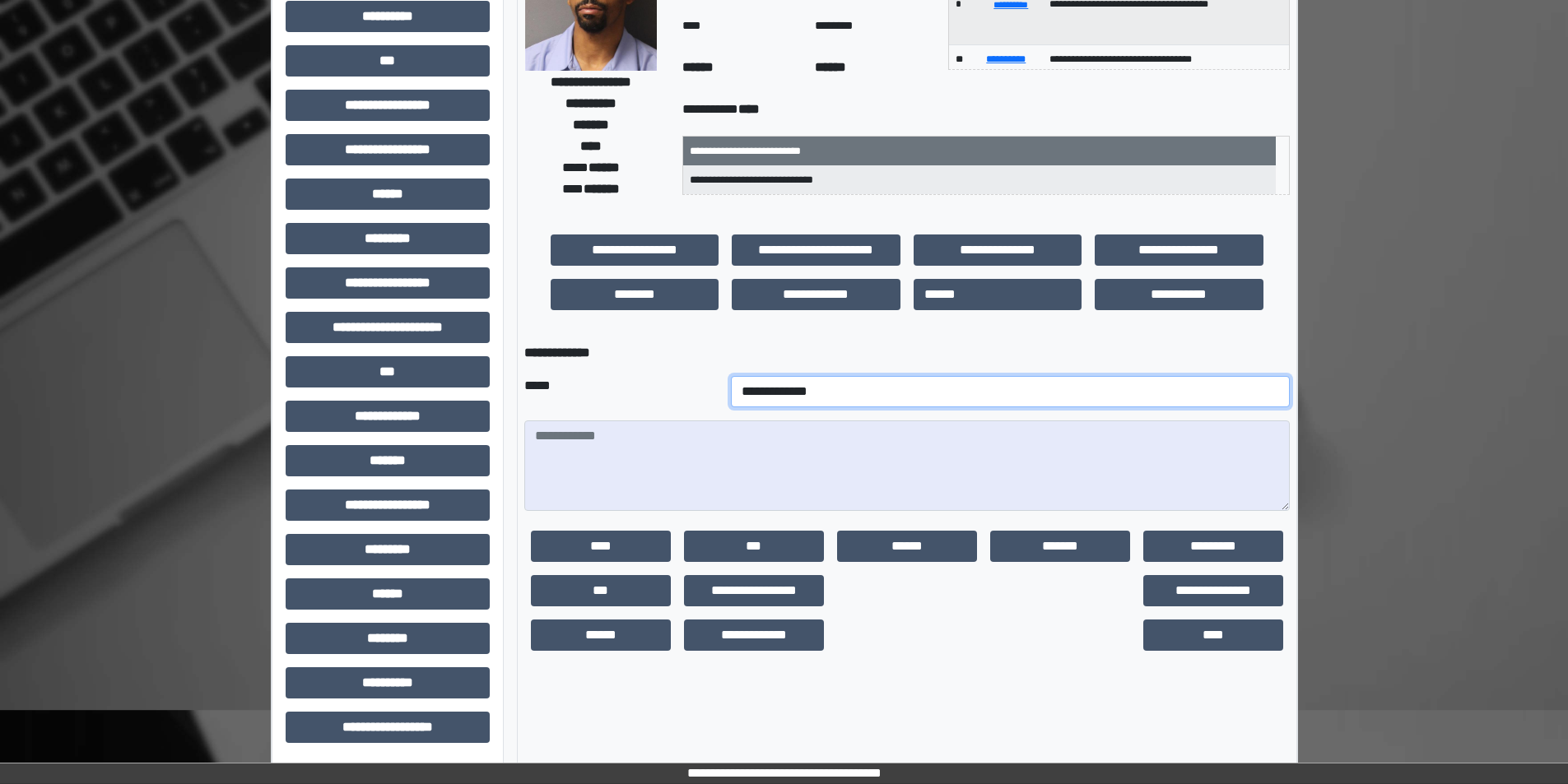 click on "**********" at bounding box center (1010, 392) 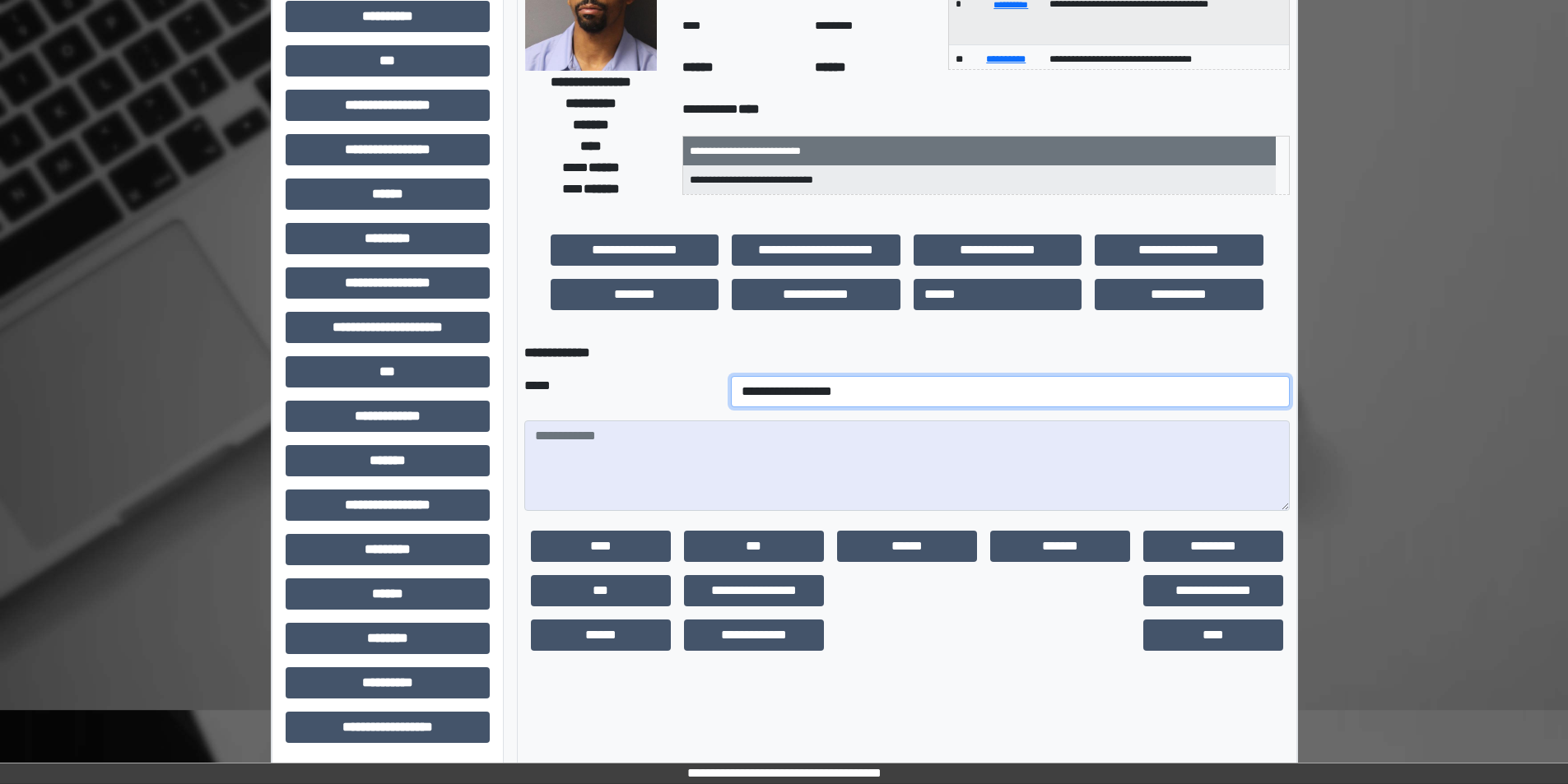 click on "**********" at bounding box center [1010, 392] 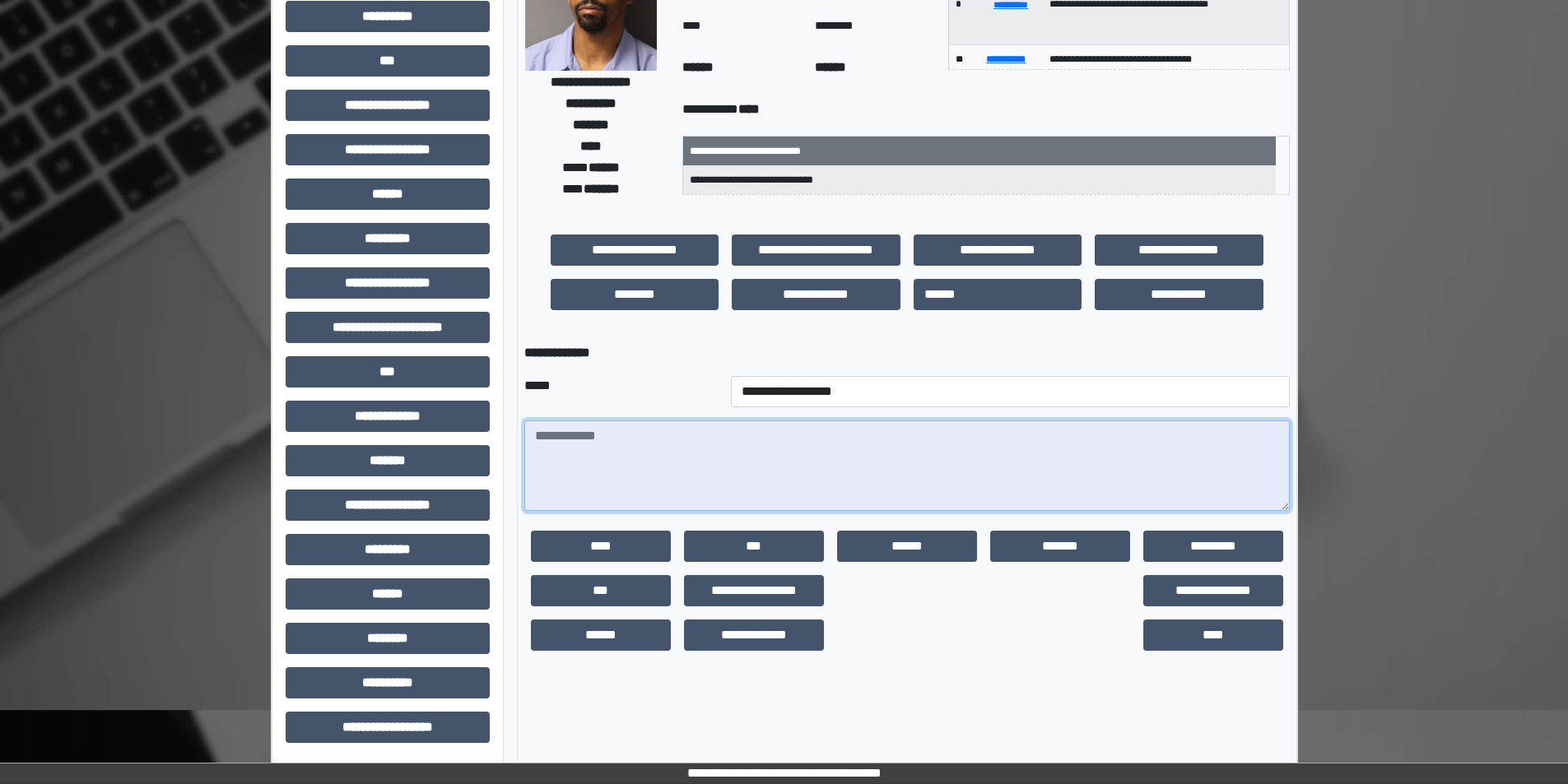 click at bounding box center (907, 466) 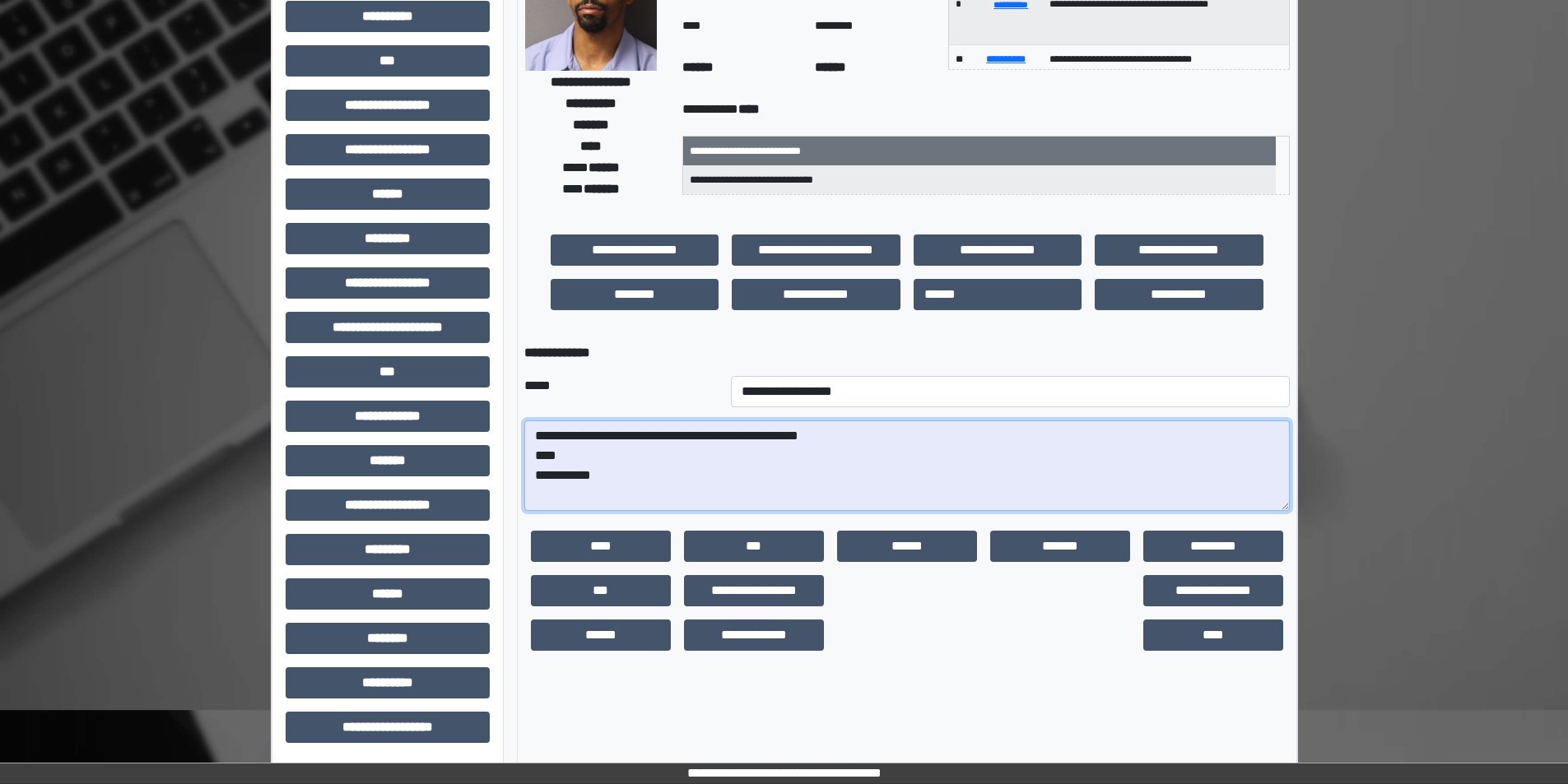 click on "**********" at bounding box center [907, 466] 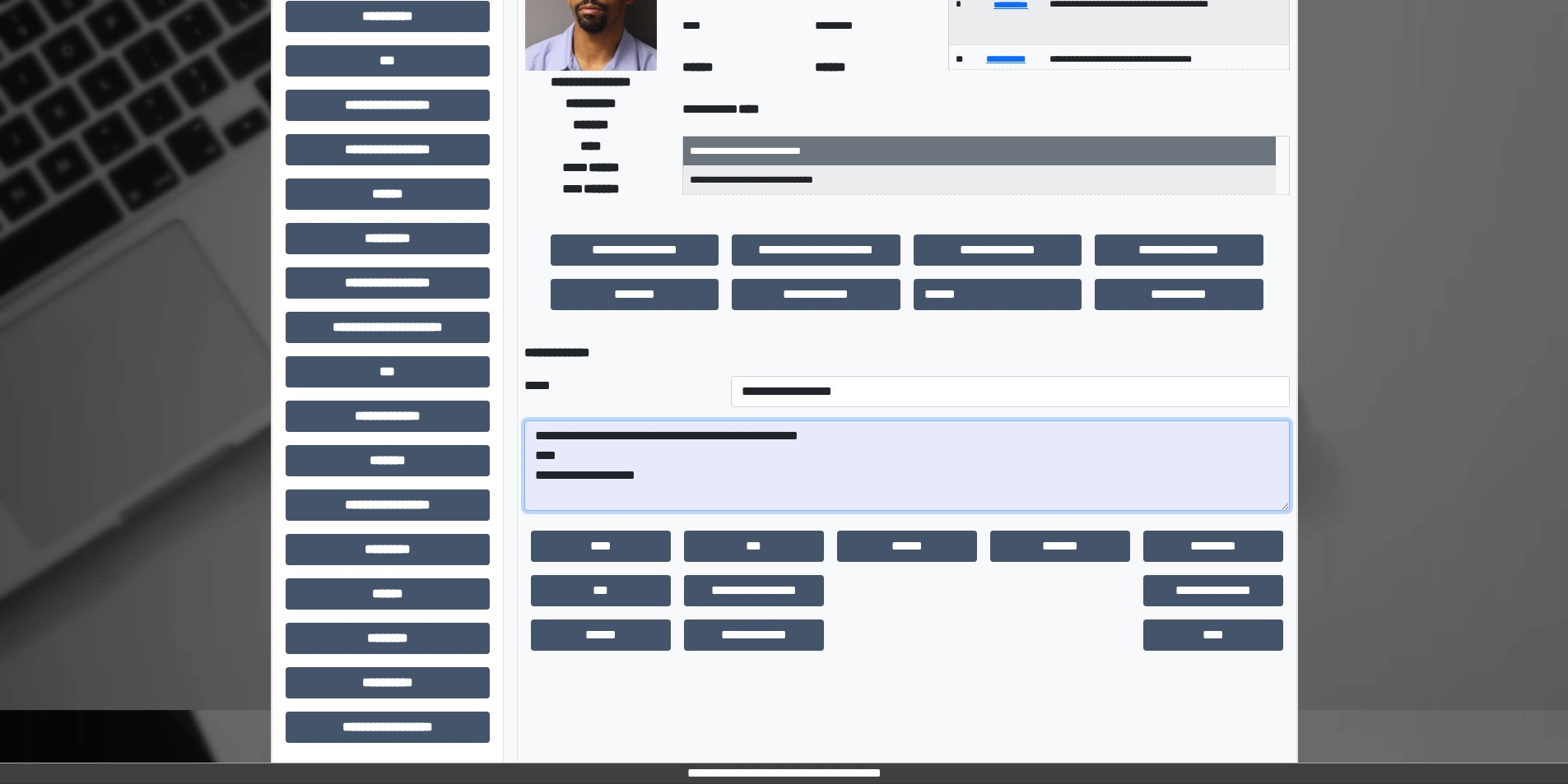 click on "**********" at bounding box center [907, 466] 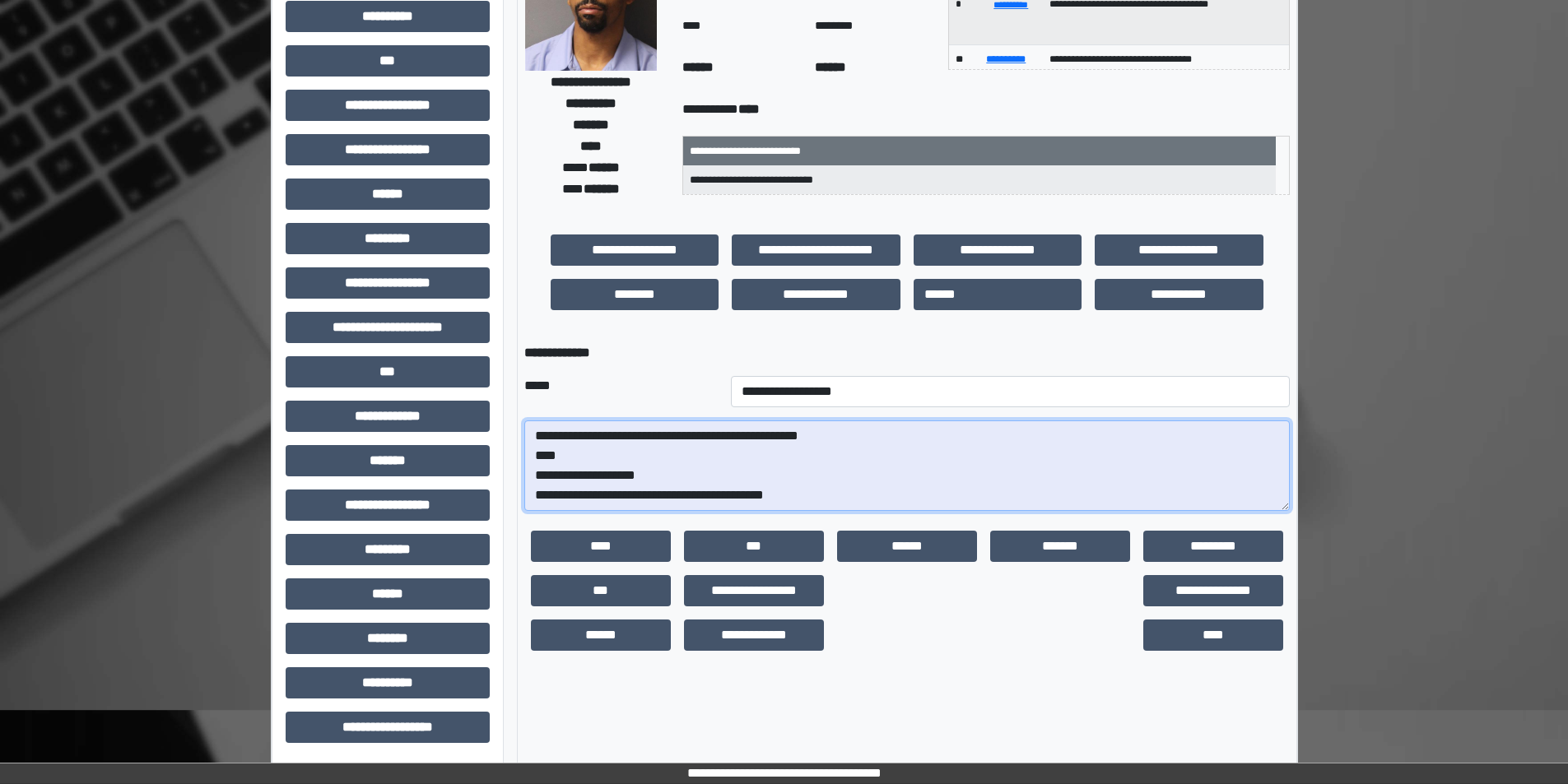 click on "**********" at bounding box center (907, 466) 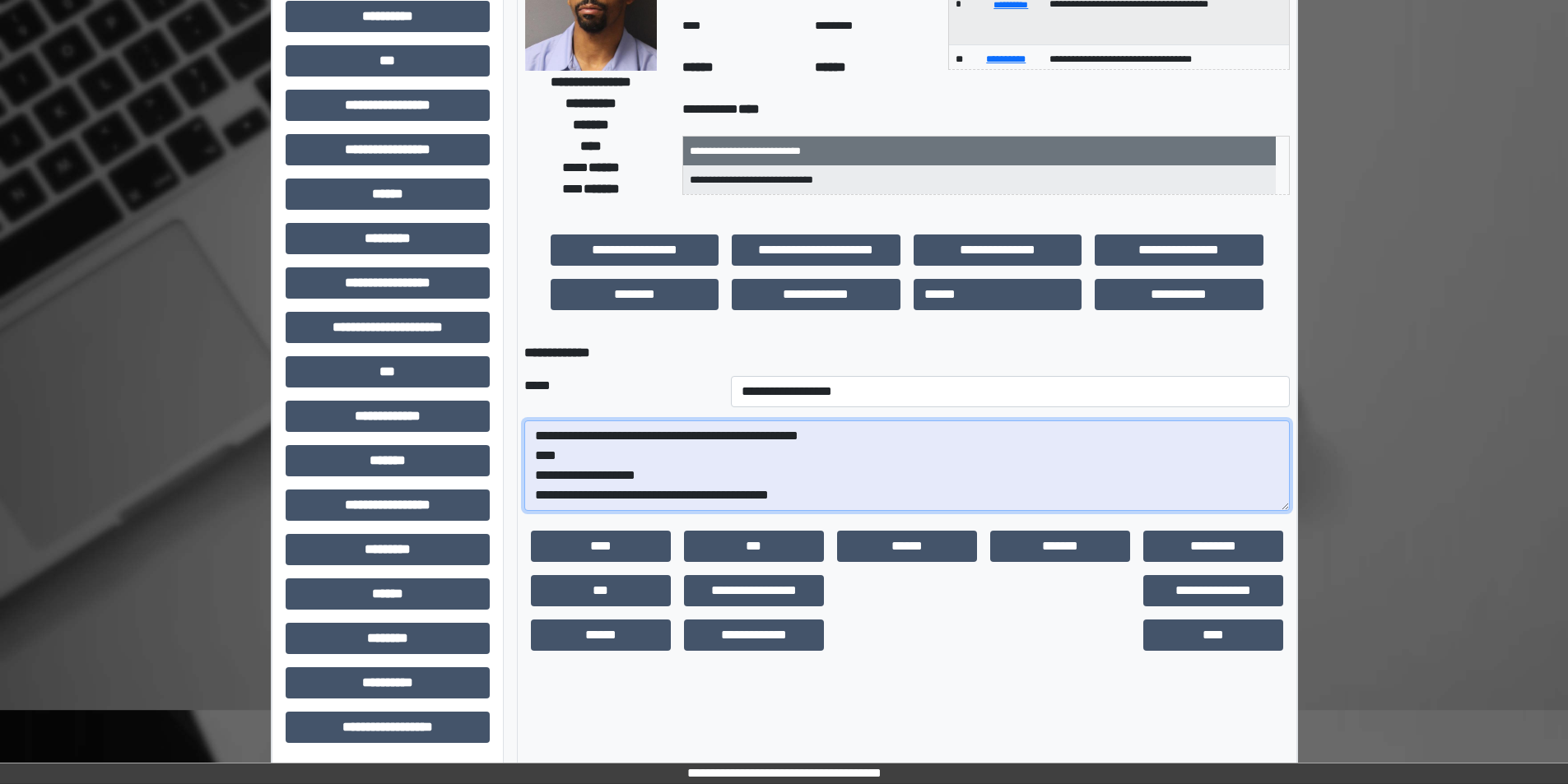 click on "**********" at bounding box center (907, 466) 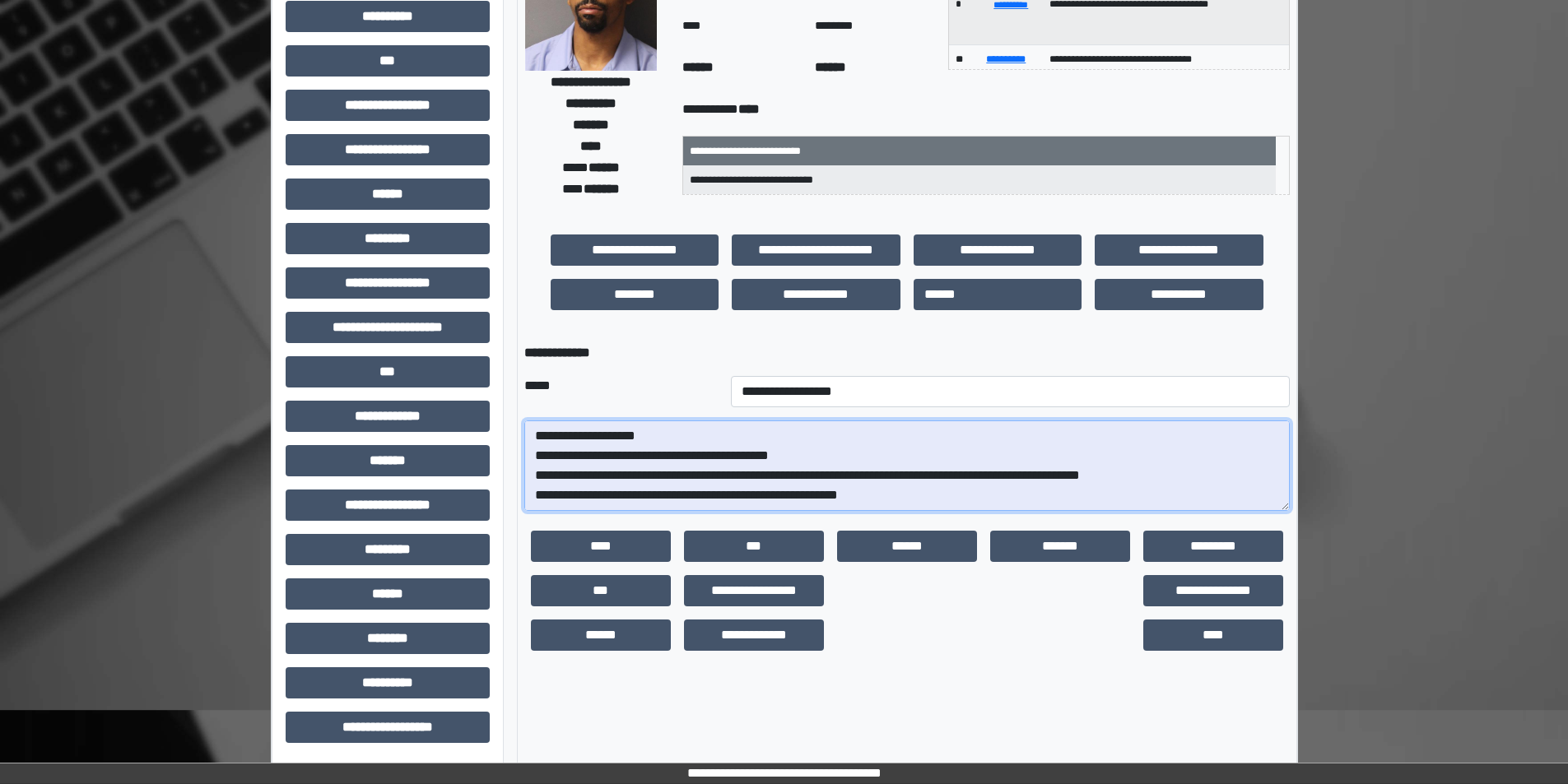 scroll, scrollTop: 73, scrollLeft: 0, axis: vertical 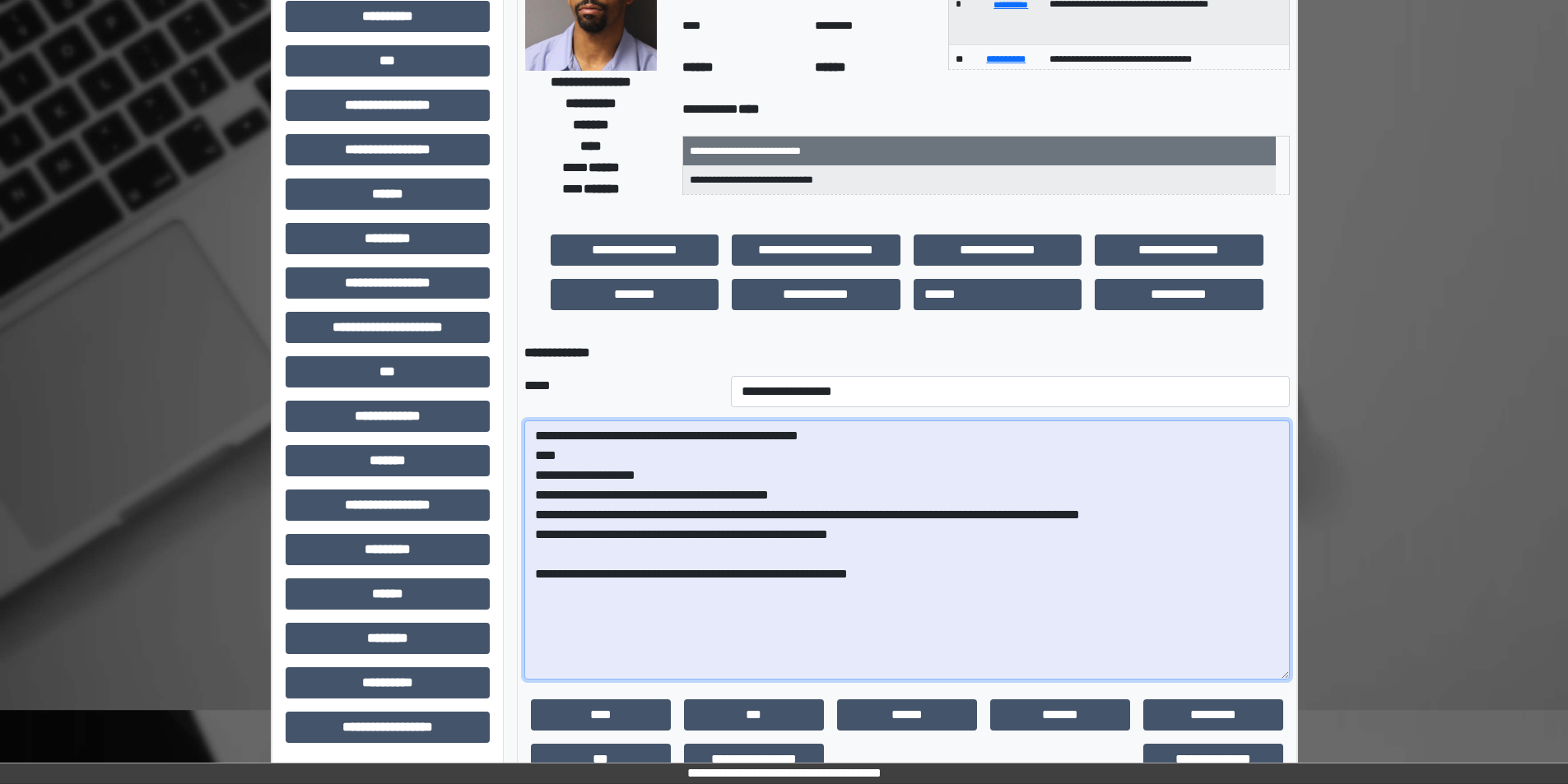drag, startPoint x: 1285, startPoint y: 508, endPoint x: 1268, endPoint y: 682, distance: 174.8285 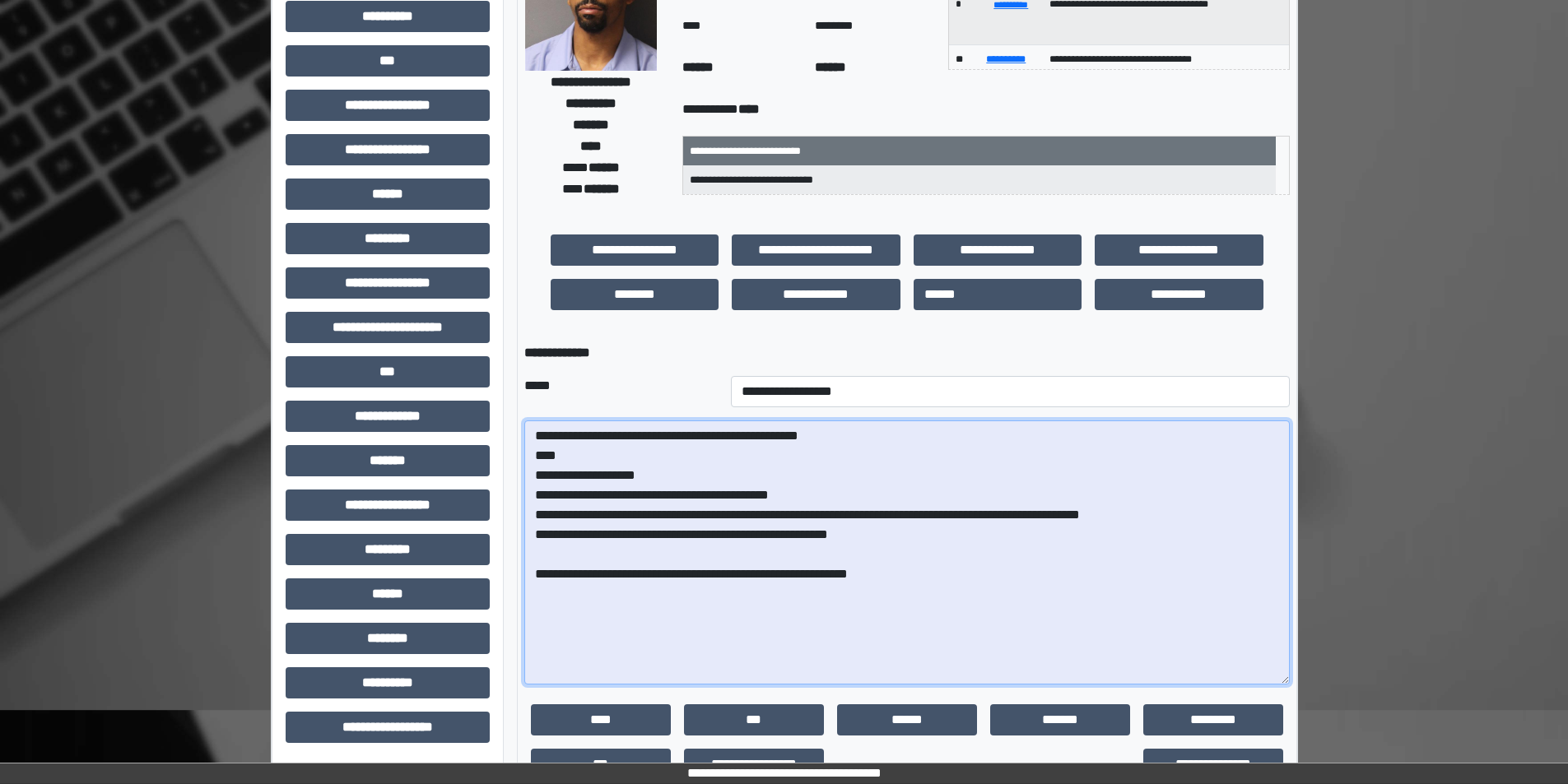 click on "**********" at bounding box center (907, 552) 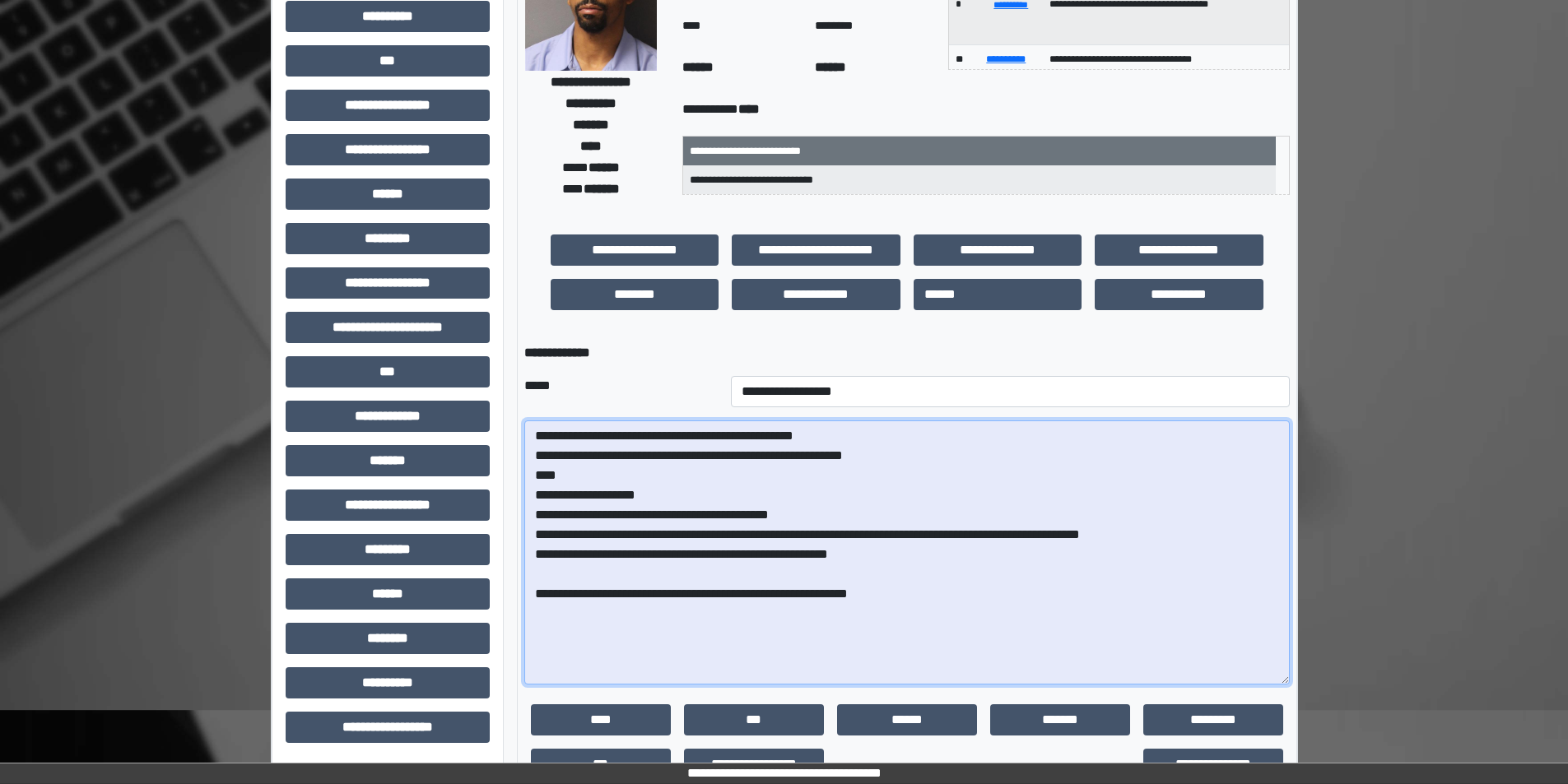 drag, startPoint x: 928, startPoint y: 597, endPoint x: 529, endPoint y: 438, distance: 429.5137 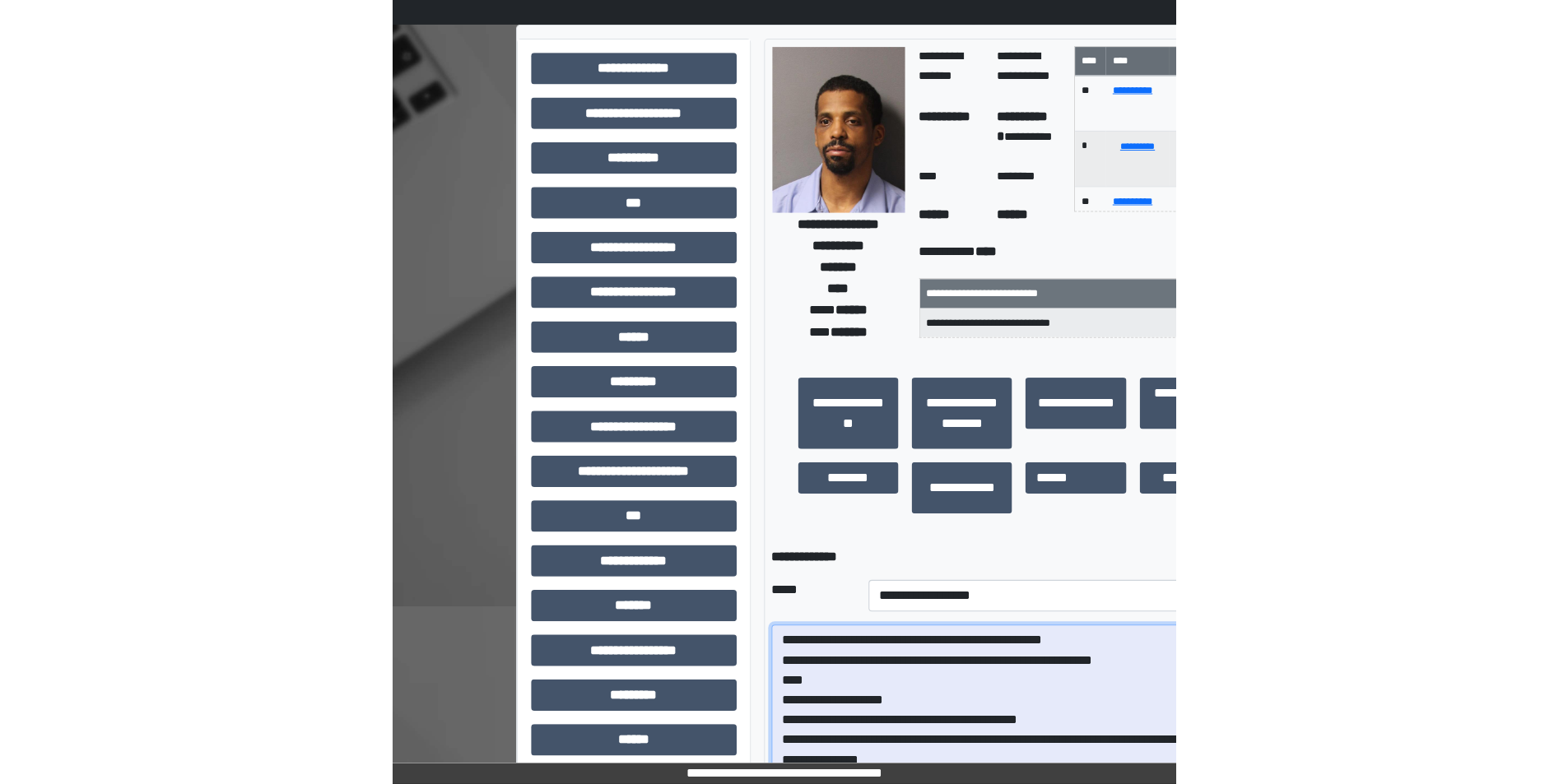 scroll, scrollTop: 182, scrollLeft: 0, axis: vertical 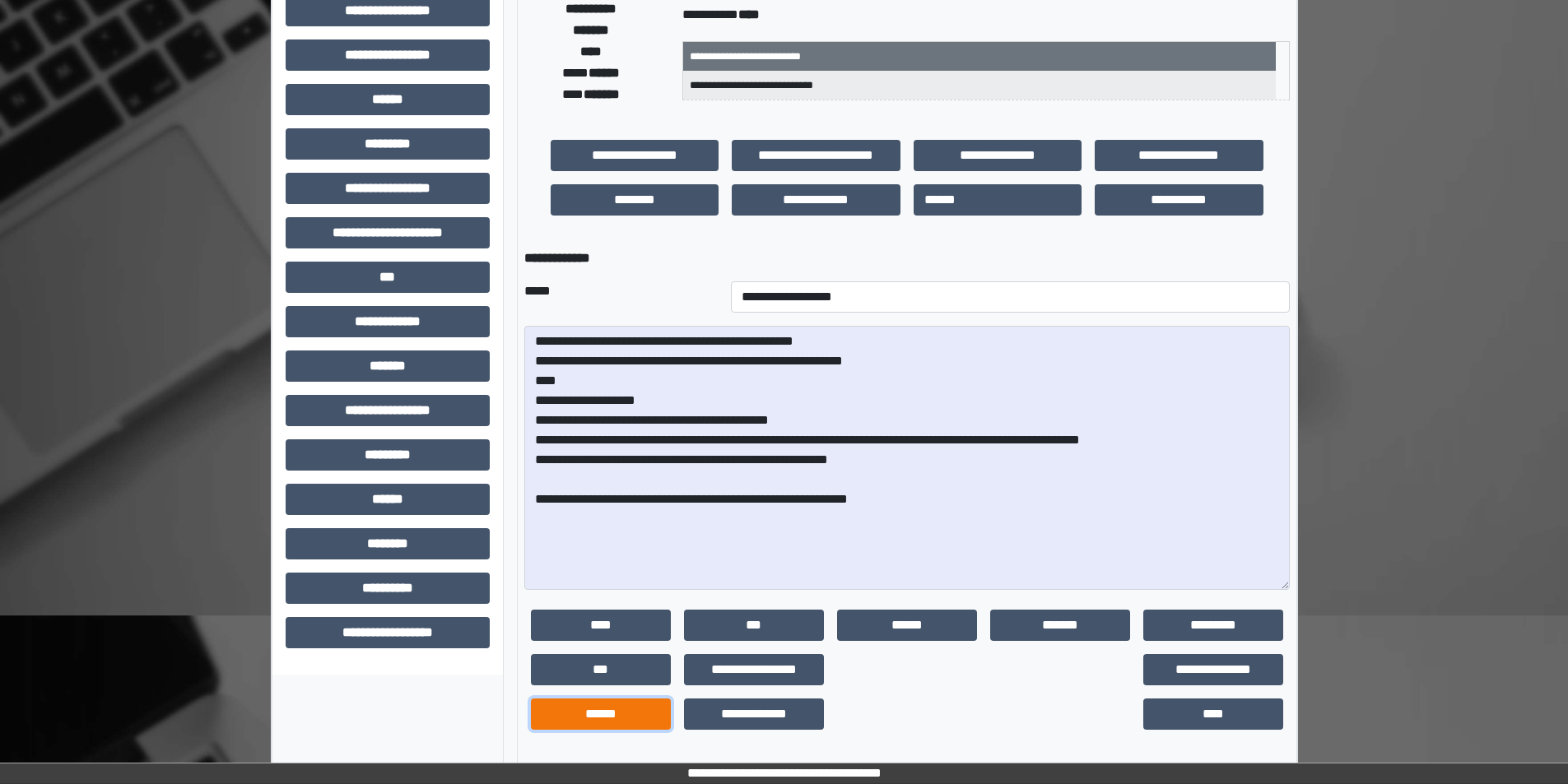 click on "******" at bounding box center [601, 714] 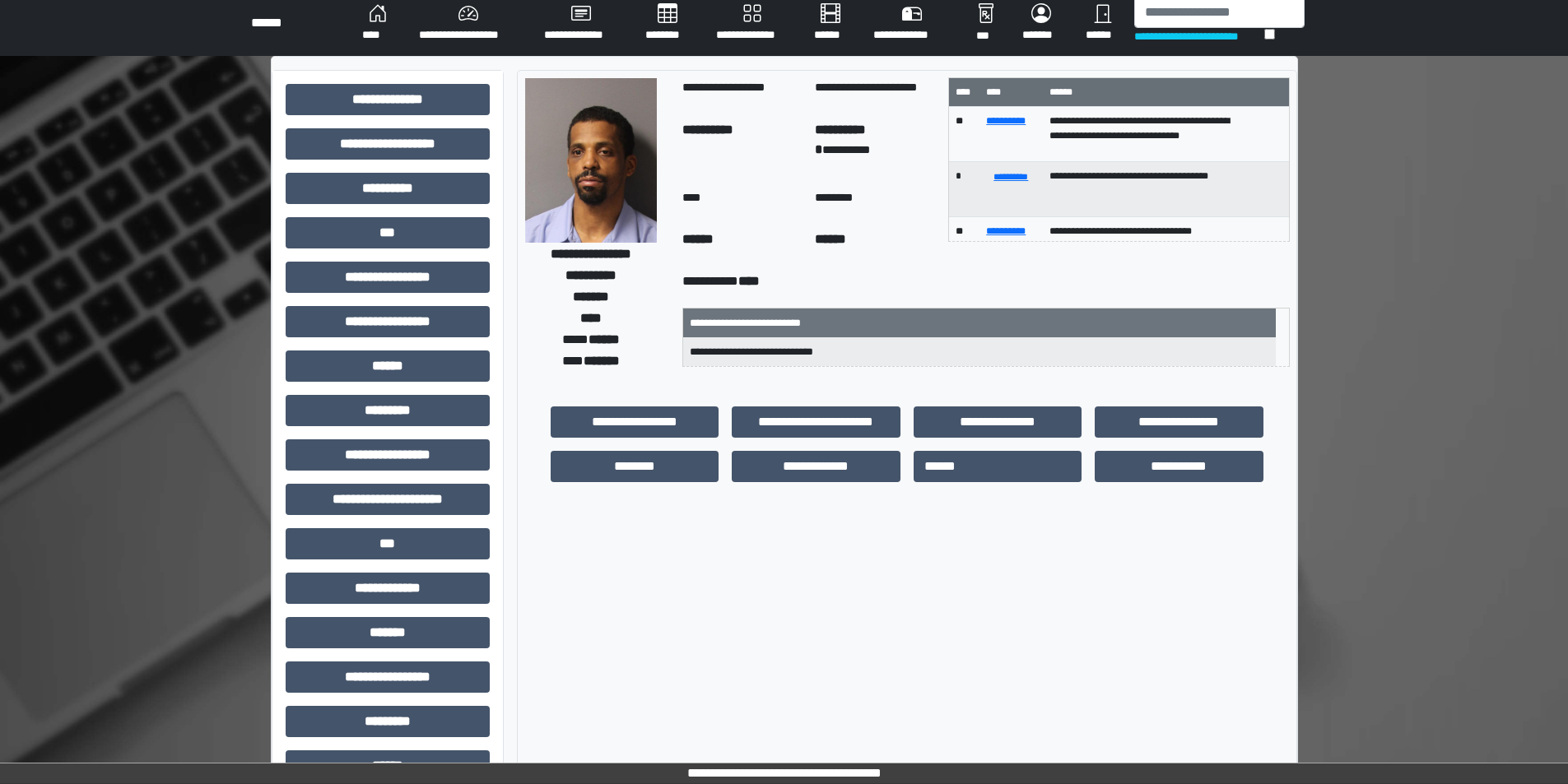 scroll, scrollTop: 0, scrollLeft: 0, axis: both 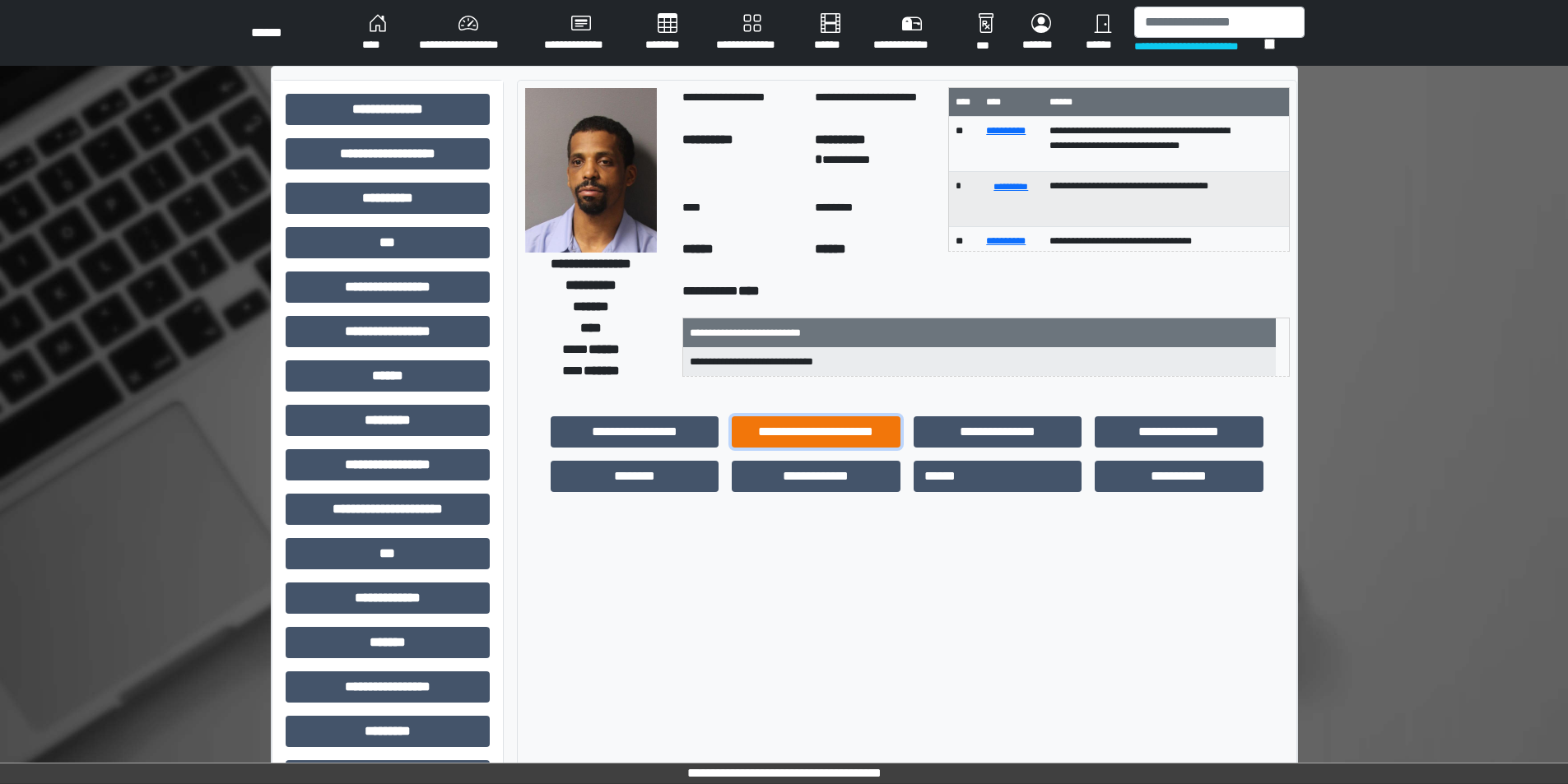 click on "**********" at bounding box center (816, 432) 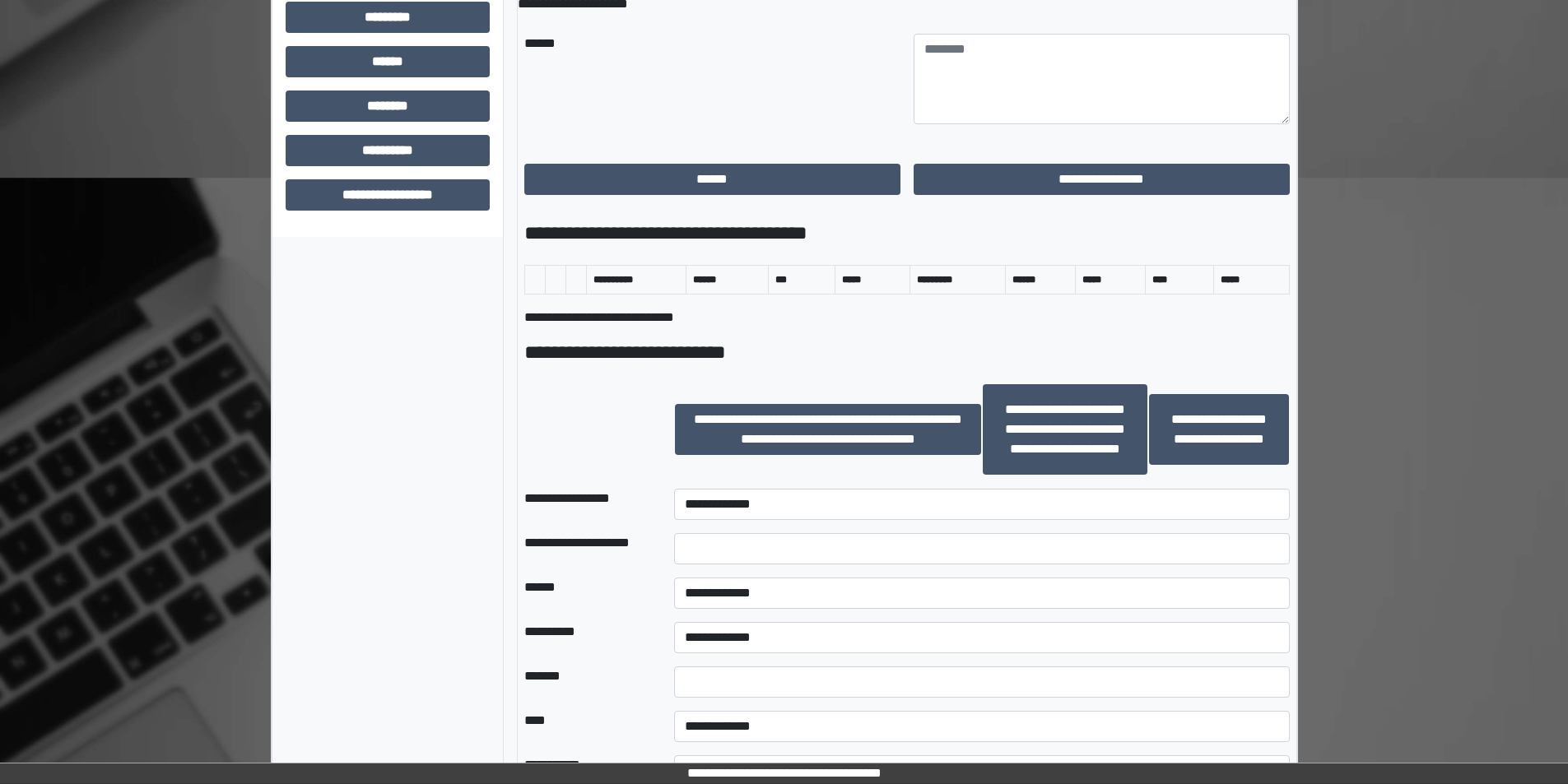 scroll, scrollTop: 905, scrollLeft: 0, axis: vertical 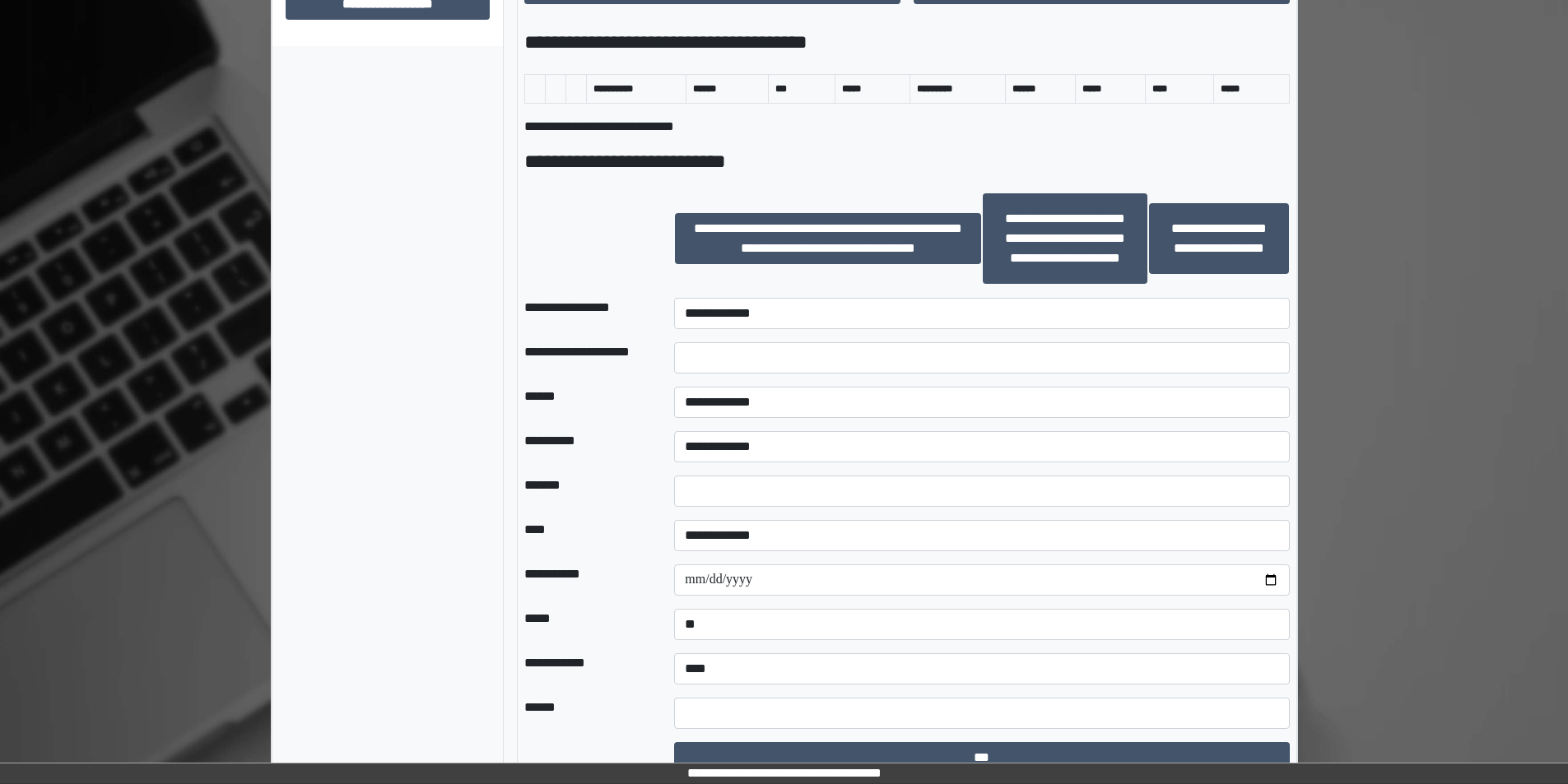 click on "**********" at bounding box center [784, -16] 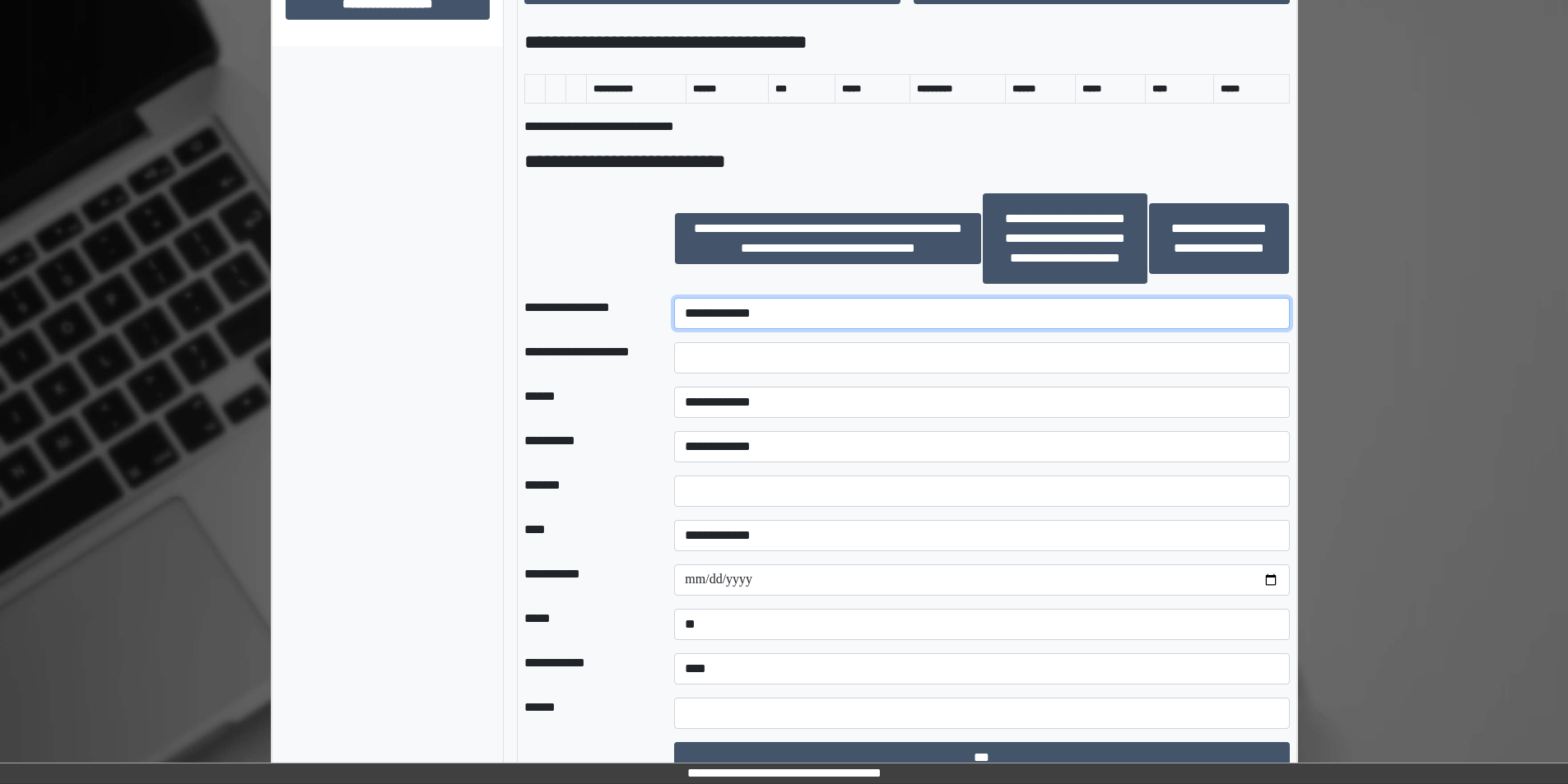 click on "**********" at bounding box center [981, 313] 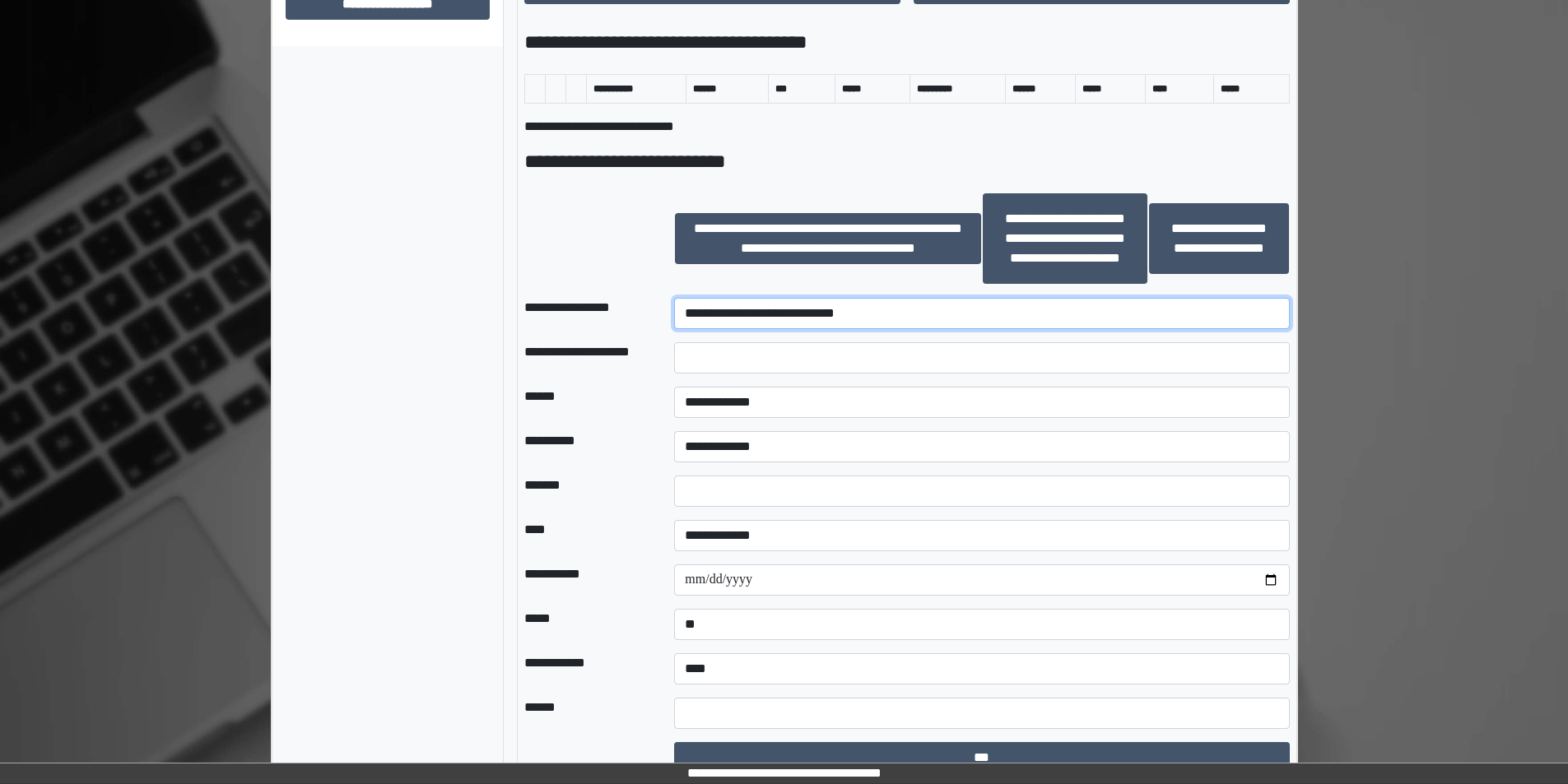 click on "**********" at bounding box center [981, 313] 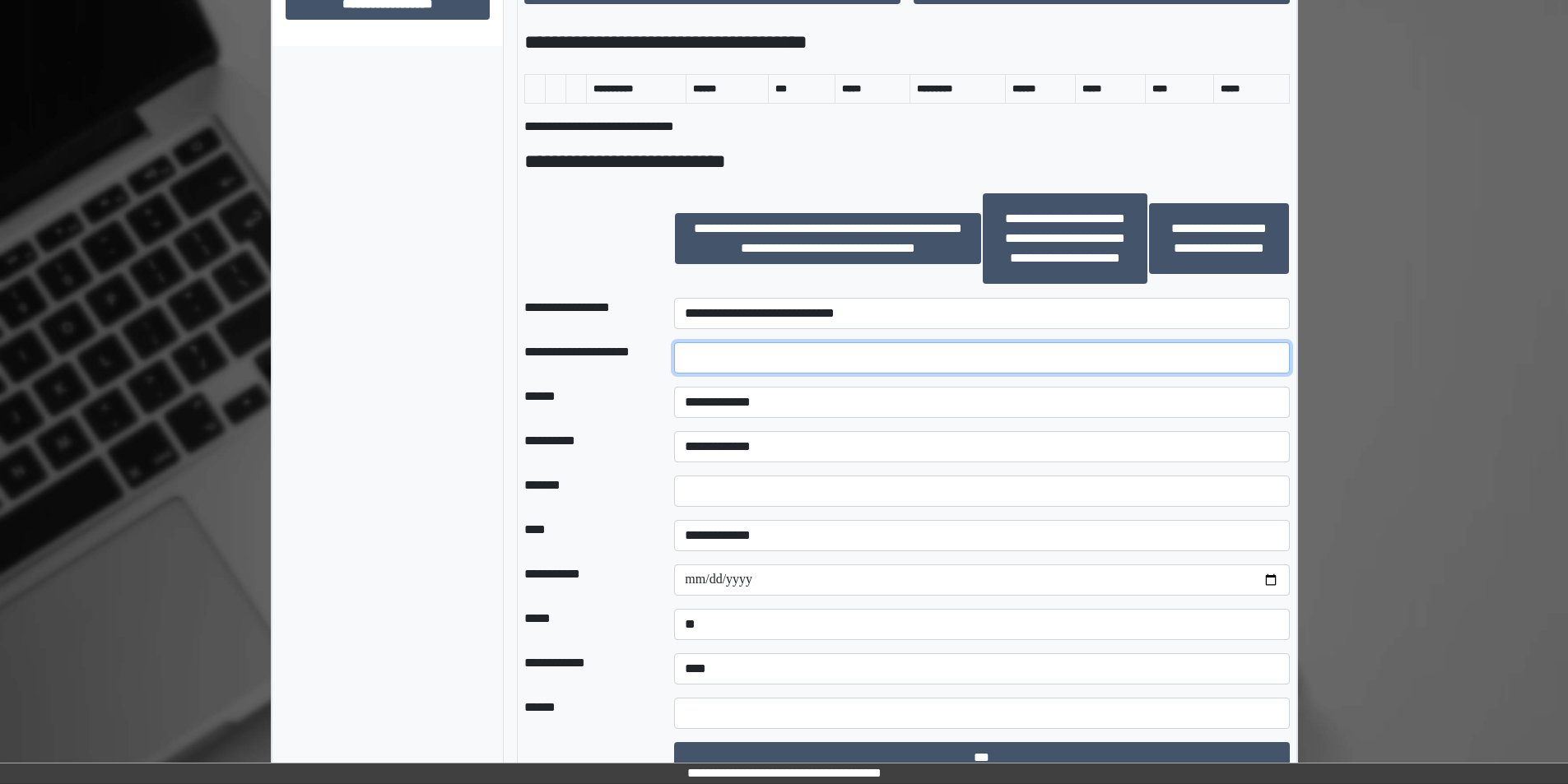 click at bounding box center (981, 358) 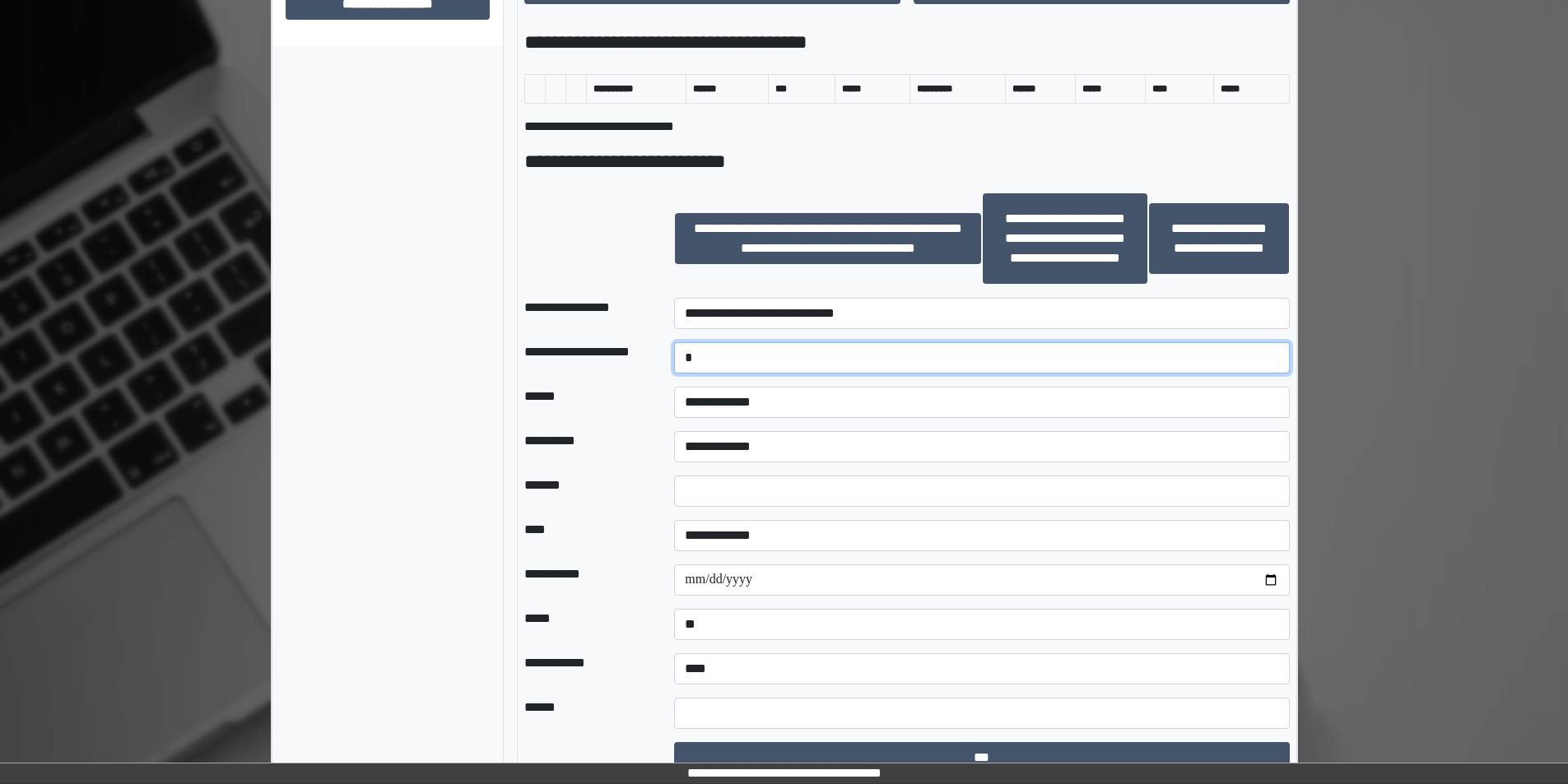 type on "*" 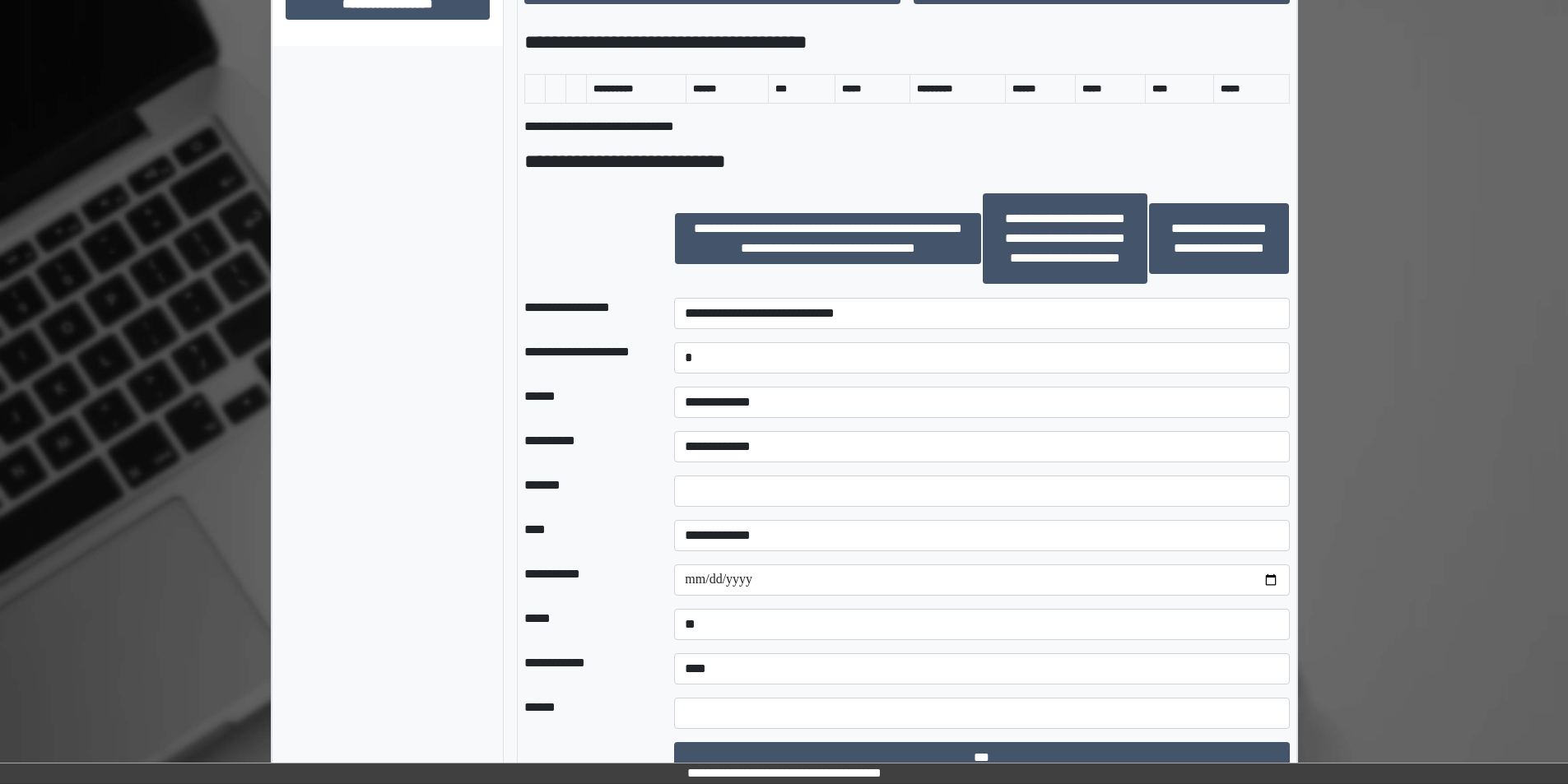 click on "**********" at bounding box center [586, 358] 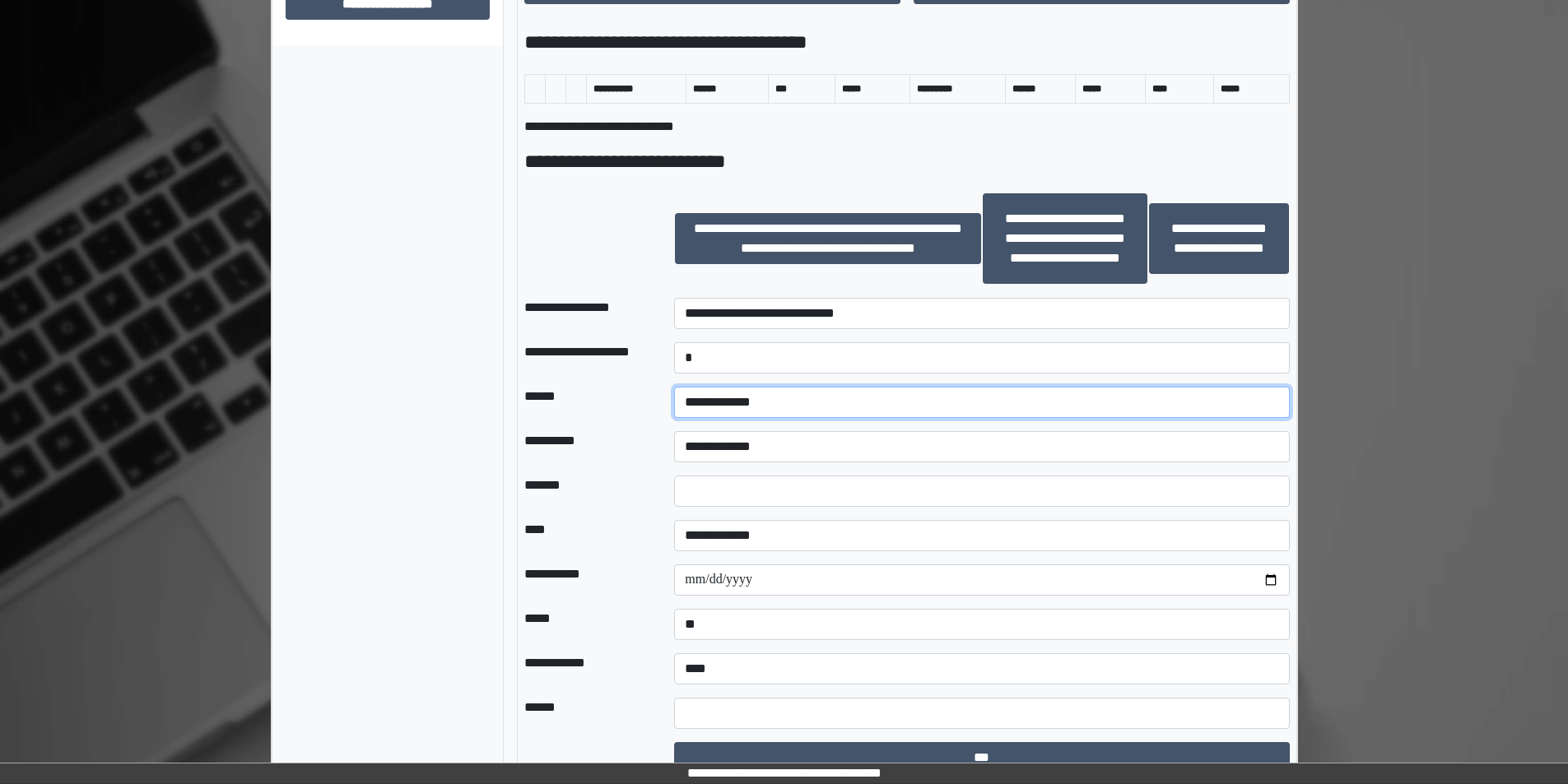 click on "**********" at bounding box center (981, 402) 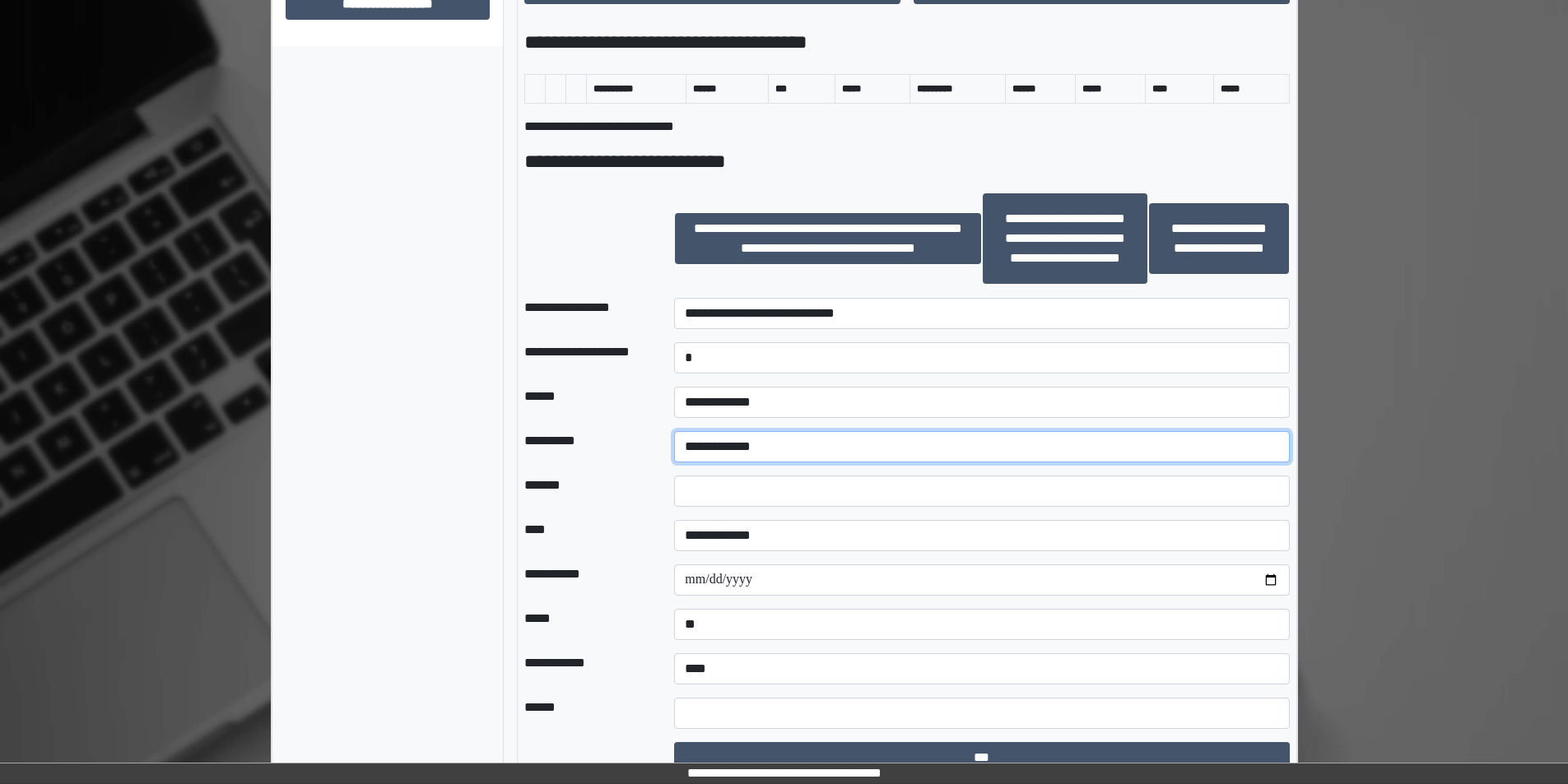 click on "**********" at bounding box center (981, 447) 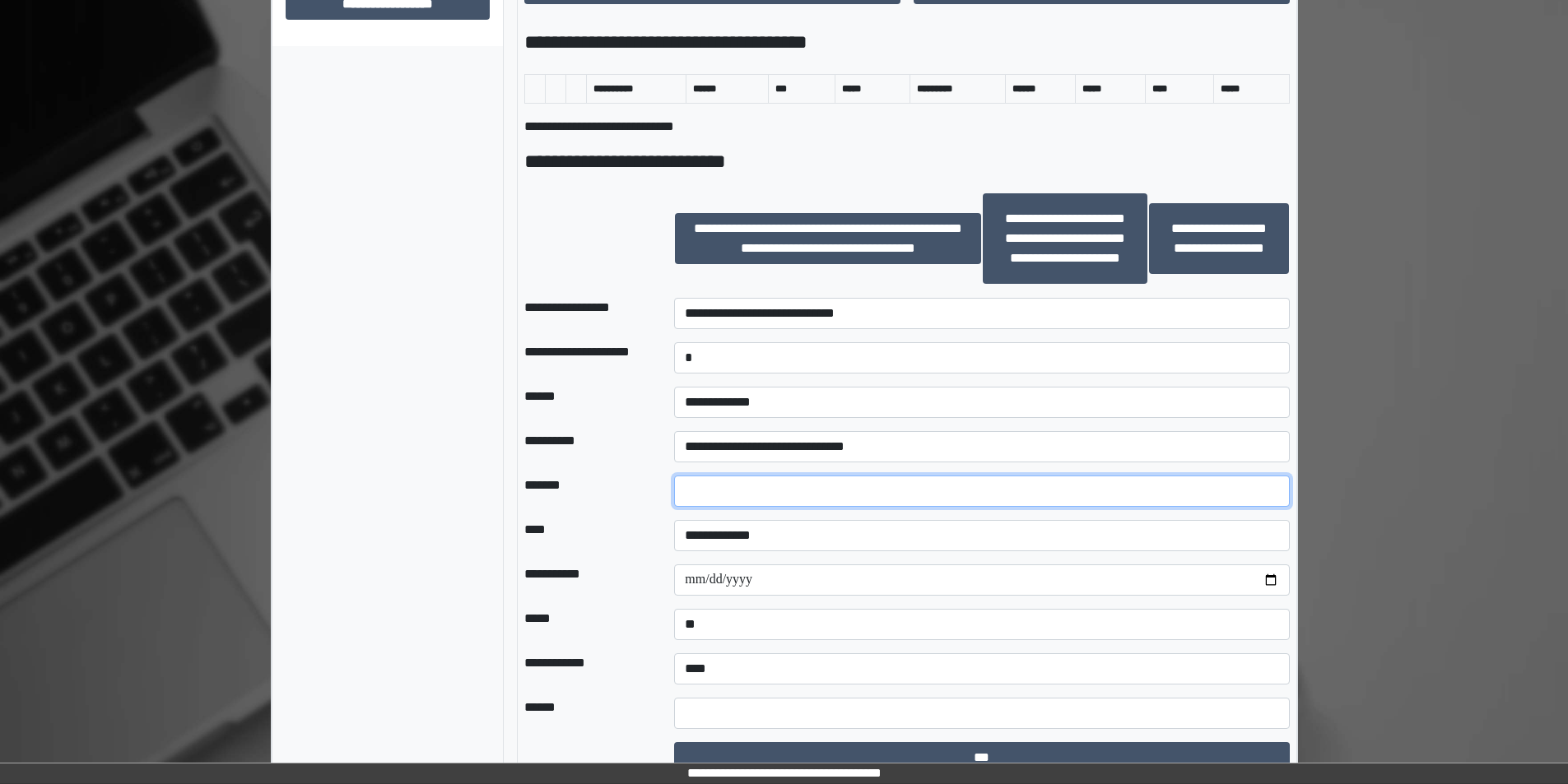 click at bounding box center [981, 491] 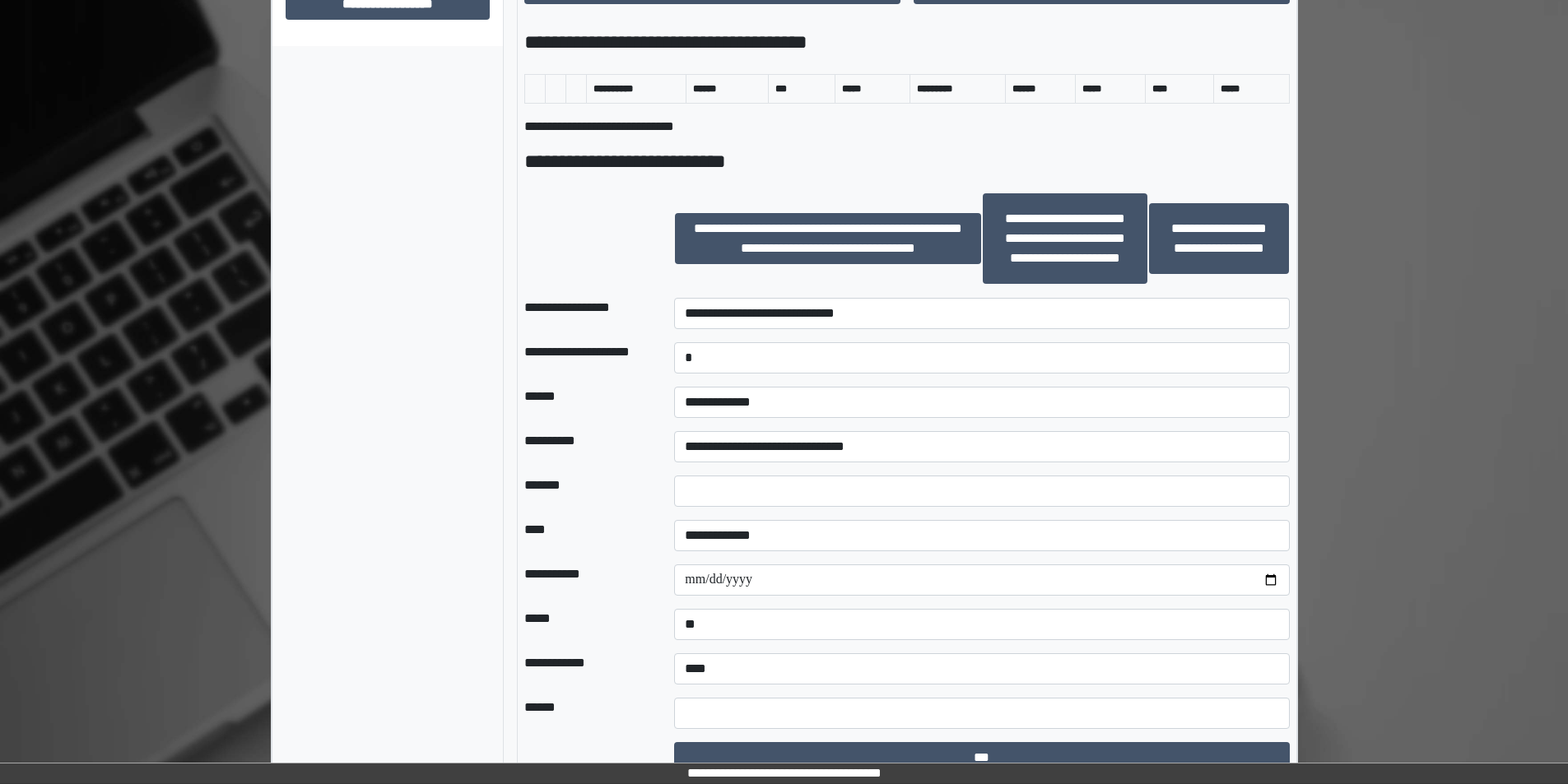 click on "*******" at bounding box center [586, 491] 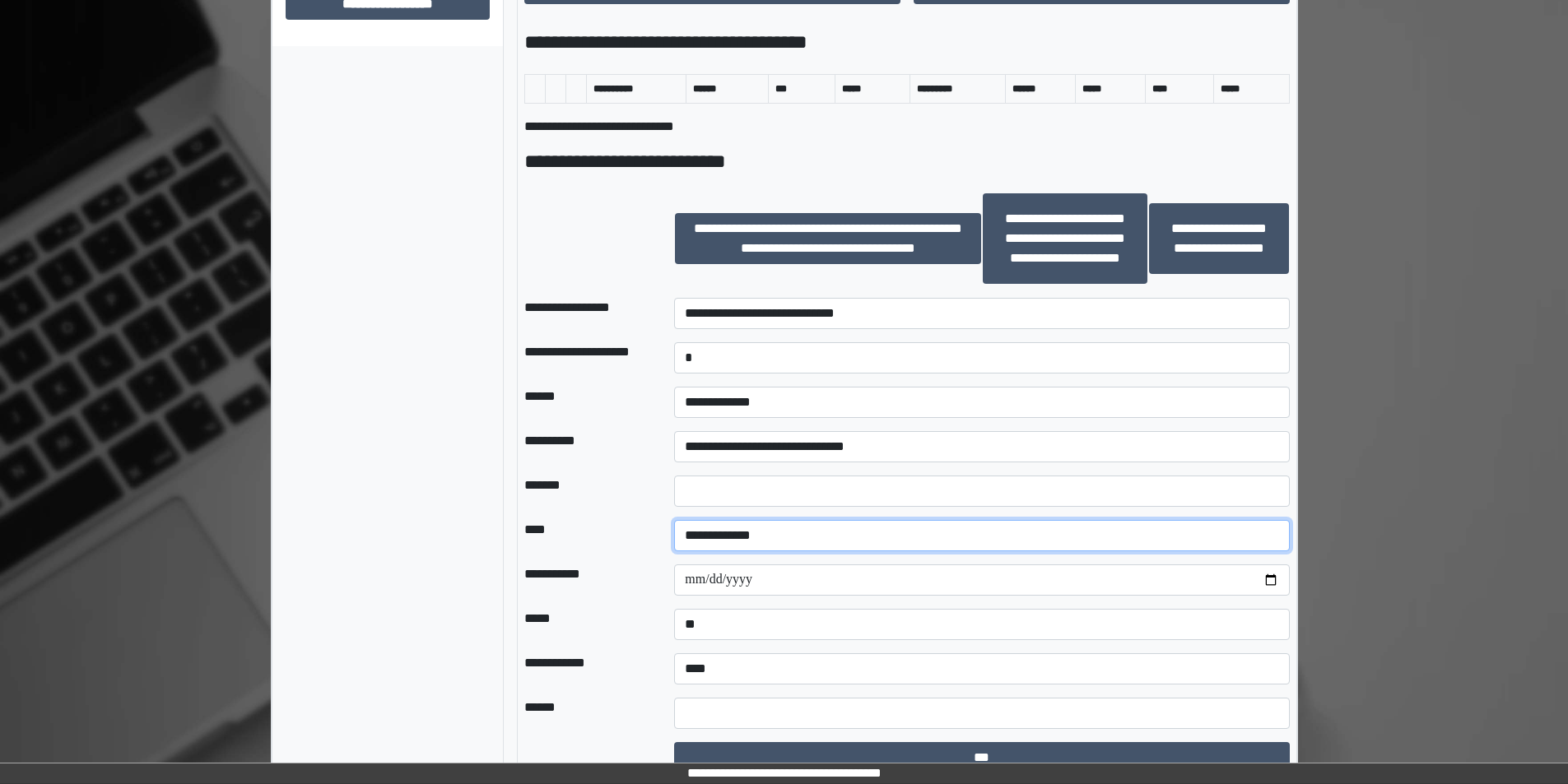 click on "**********" at bounding box center [981, 536] 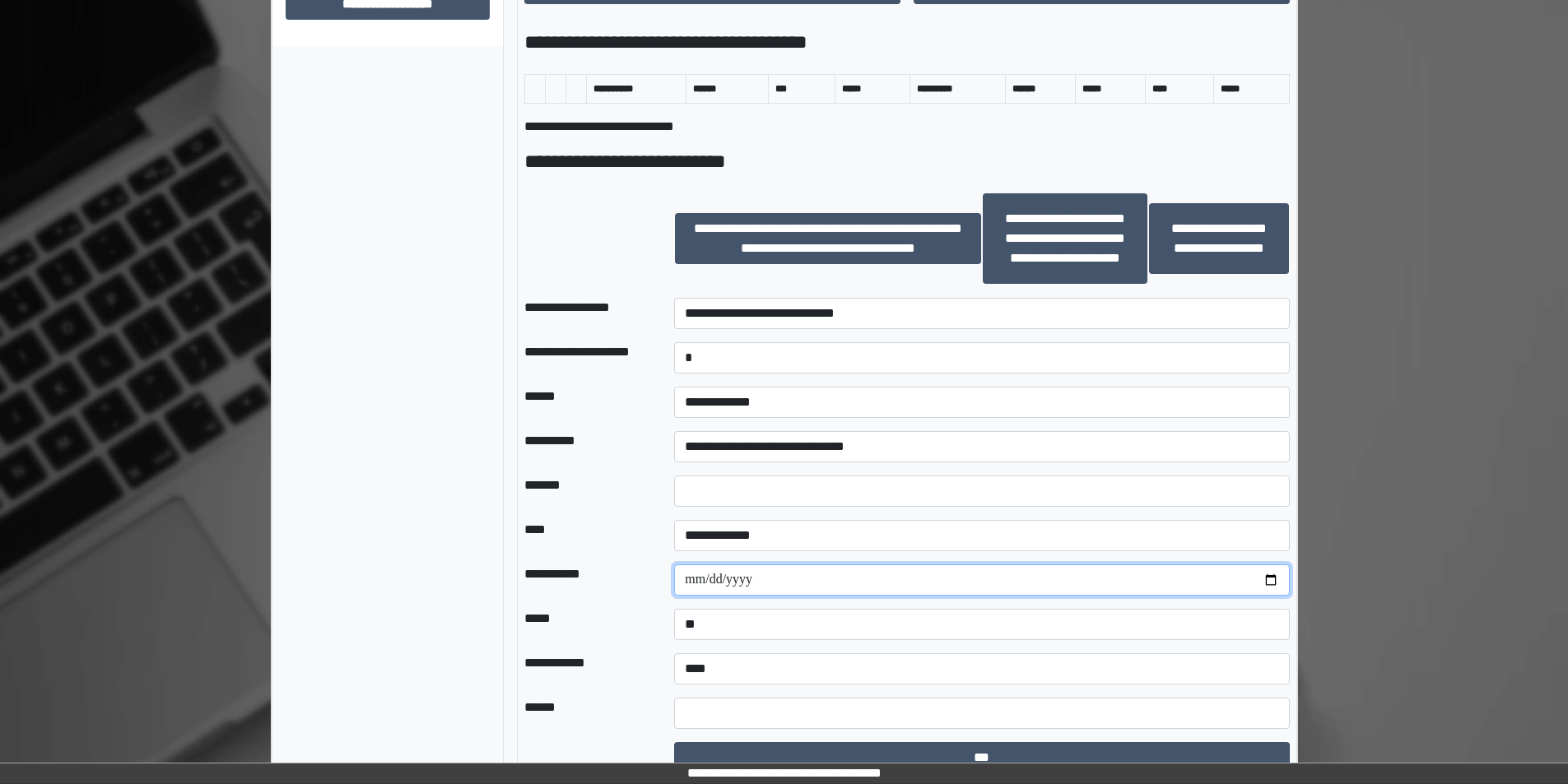 click at bounding box center (981, 580) 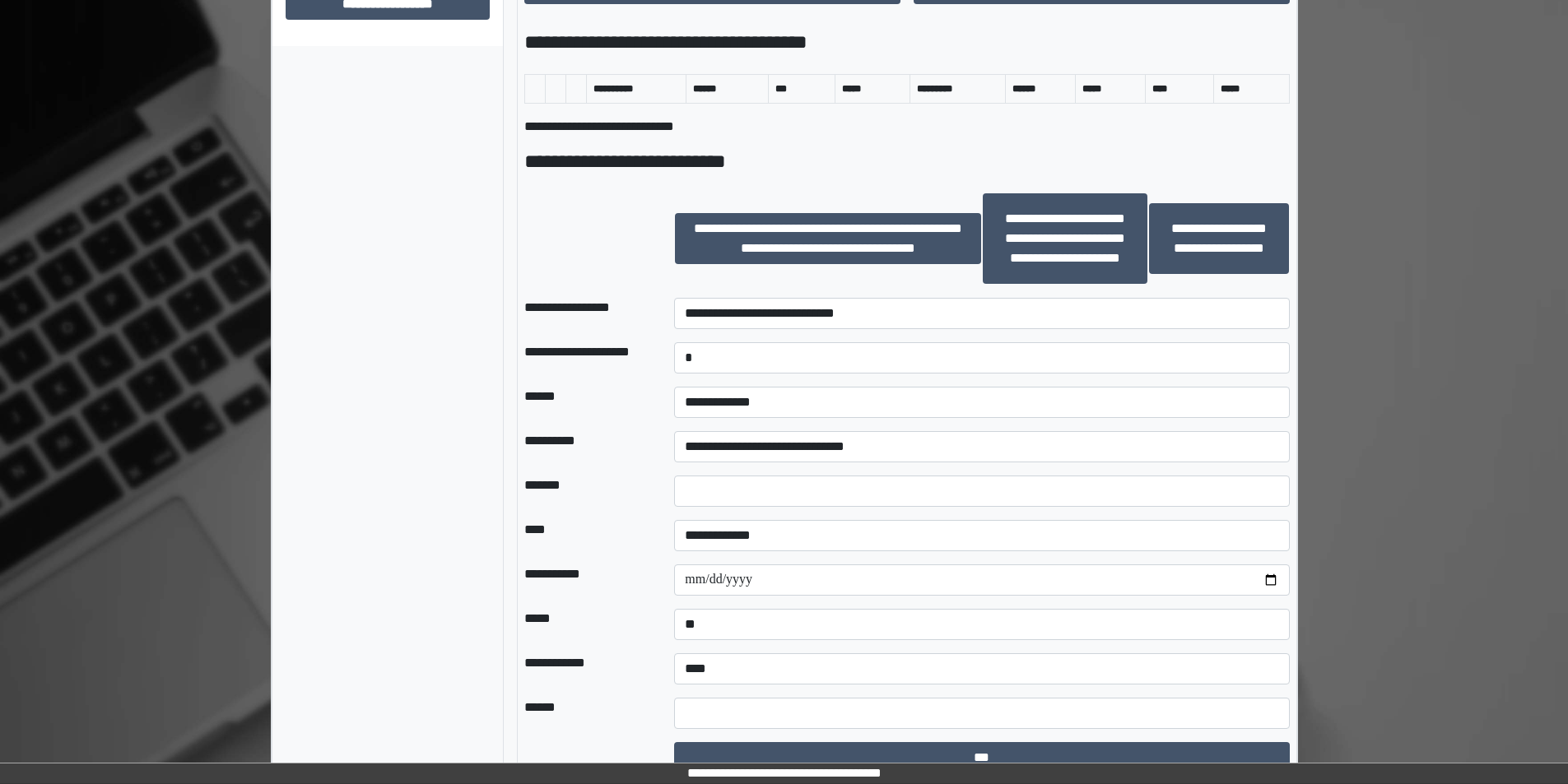 click on "****" at bounding box center (586, 536) 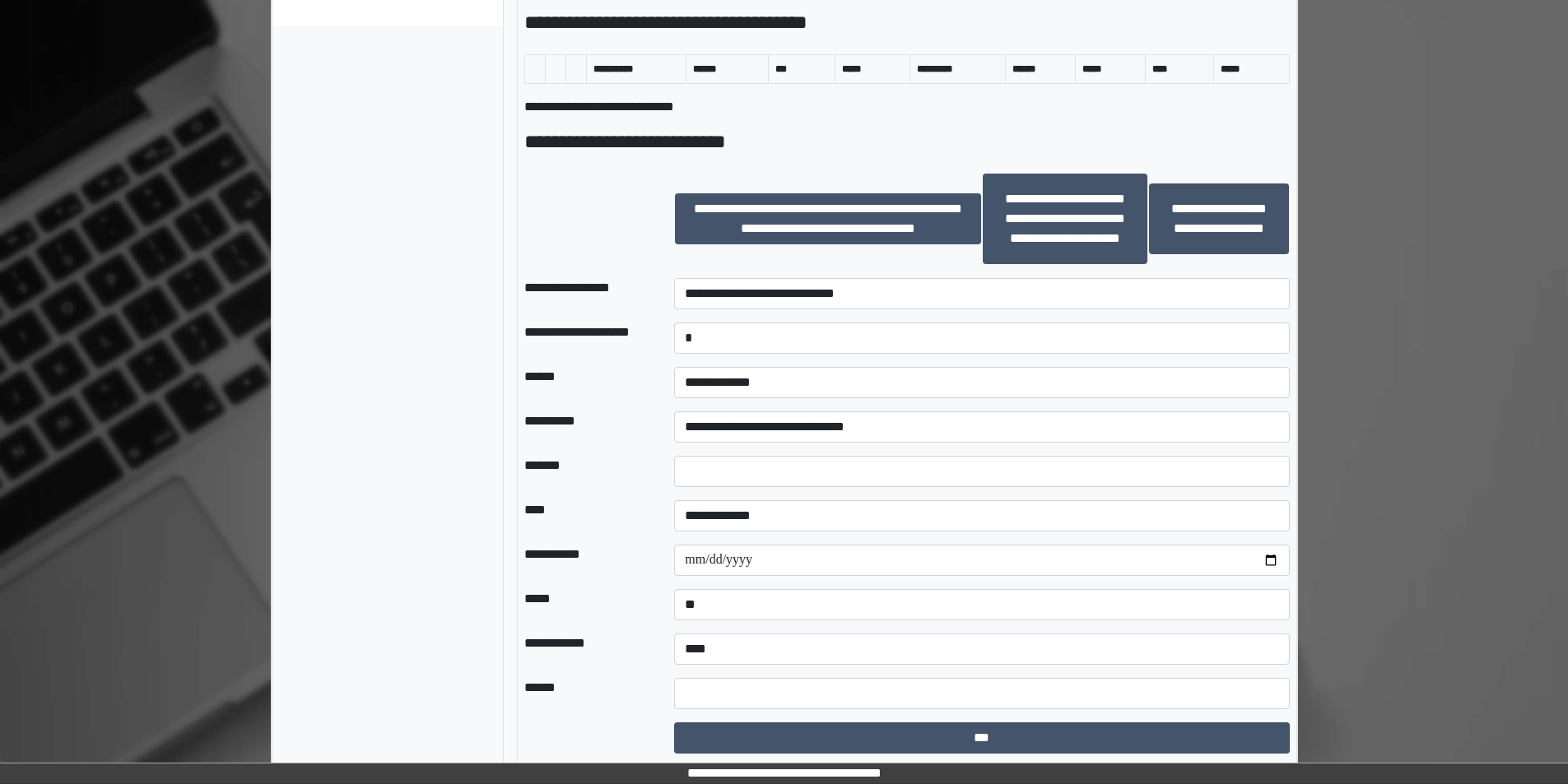 scroll, scrollTop: 929, scrollLeft: 0, axis: vertical 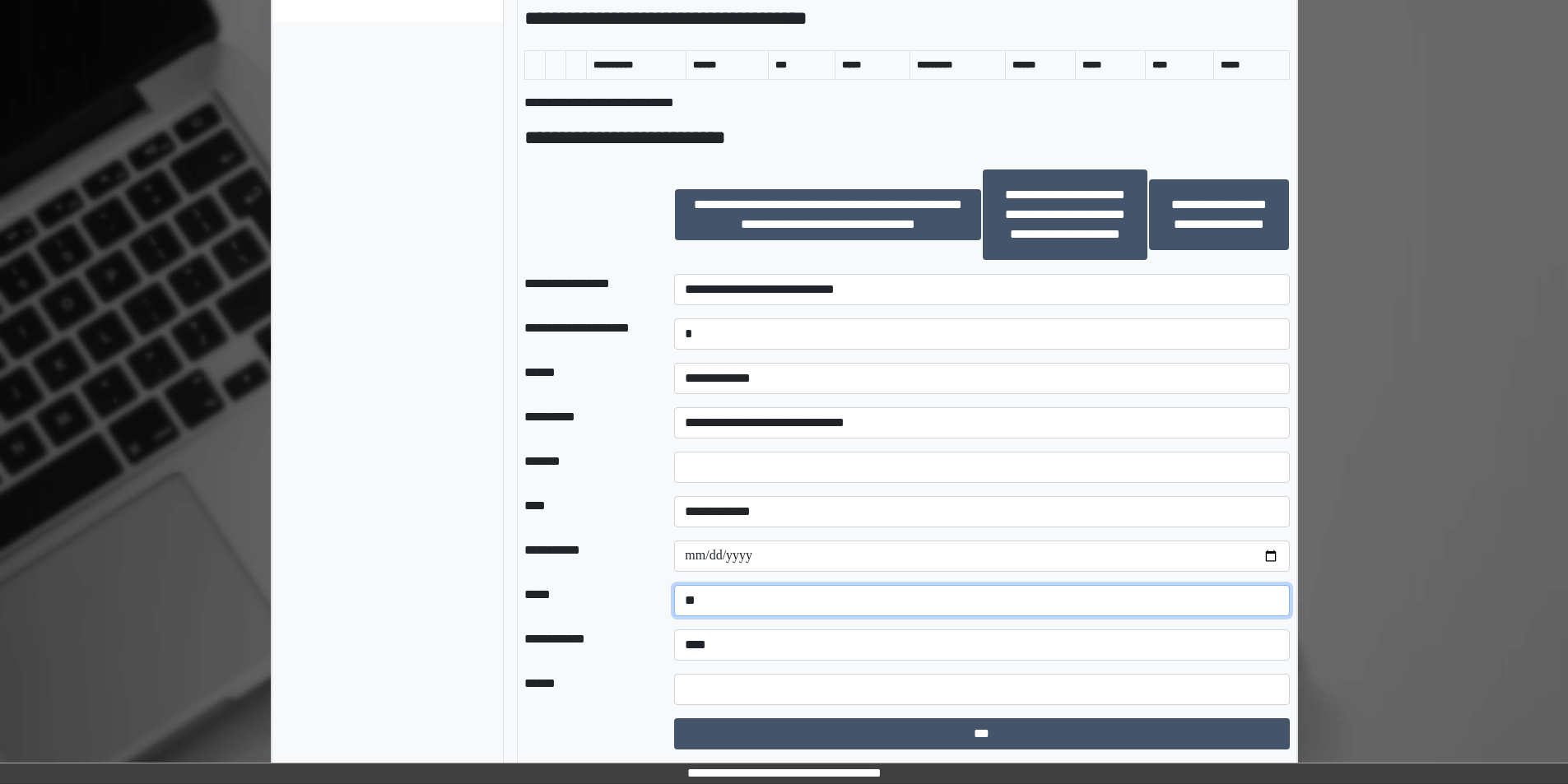 click on "**********" at bounding box center (981, 601) 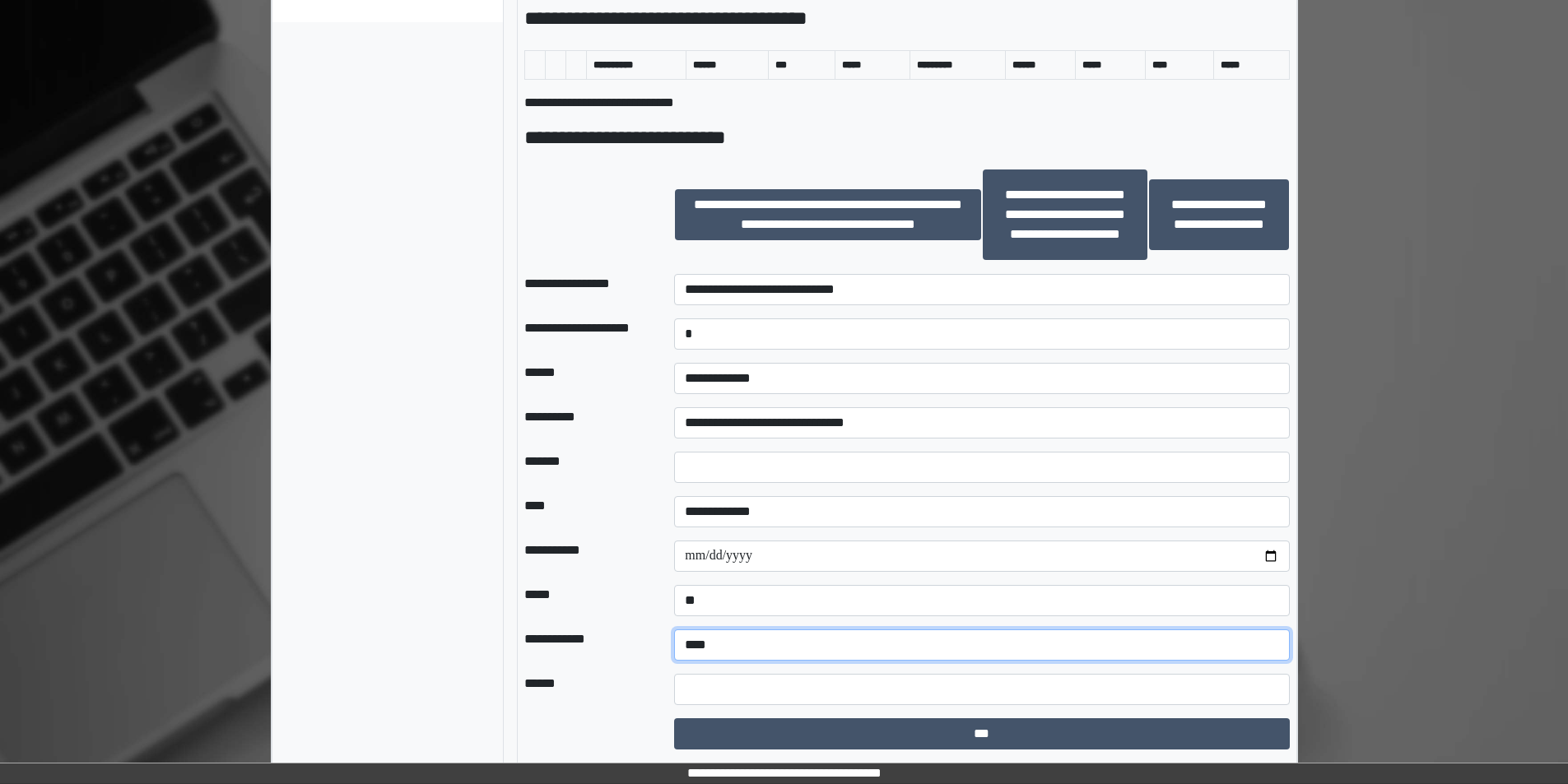 click on "**********" at bounding box center (981, 645) 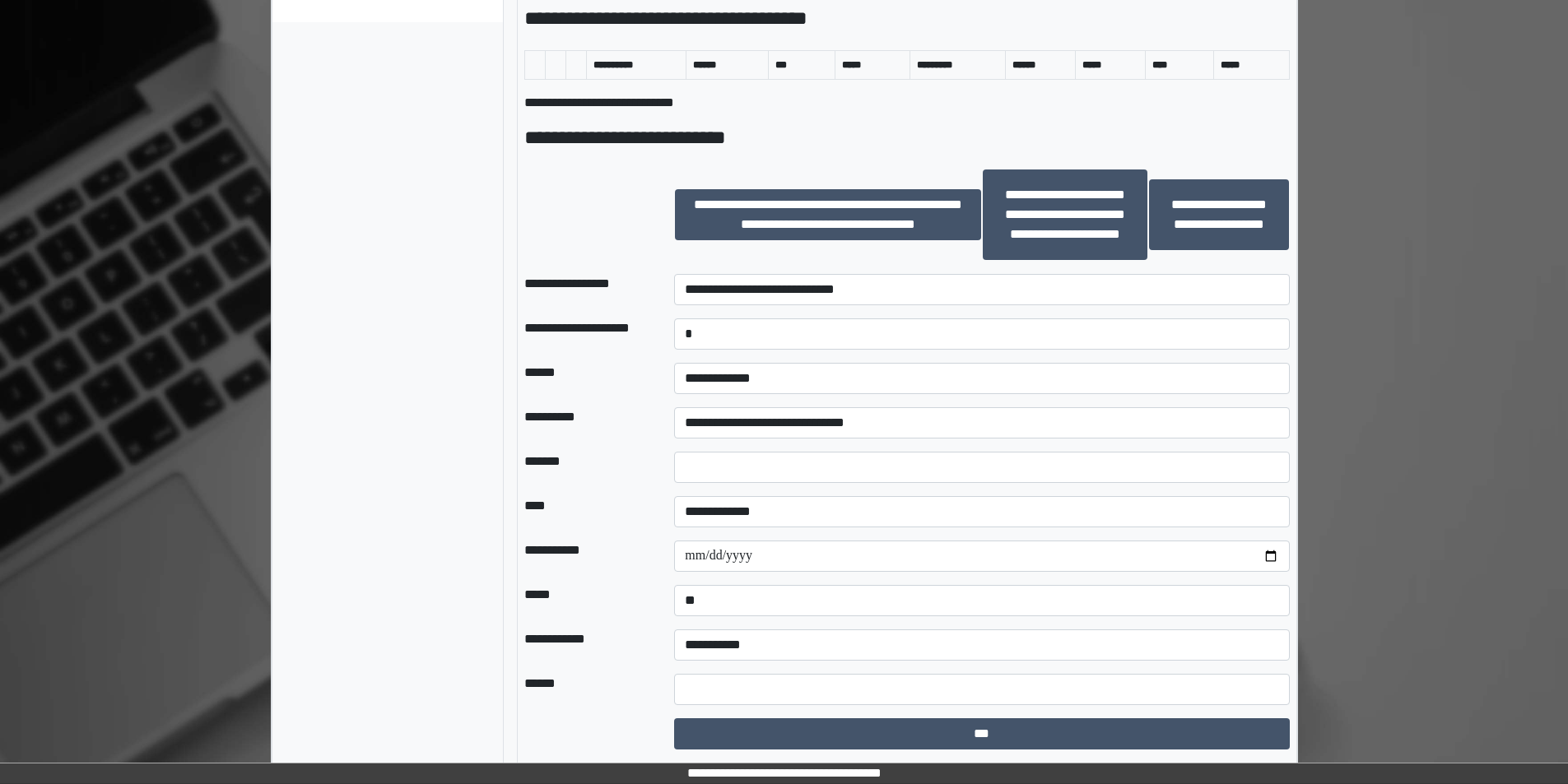 drag, startPoint x: 592, startPoint y: 603, endPoint x: 666, endPoint y: 609, distance: 74.24284 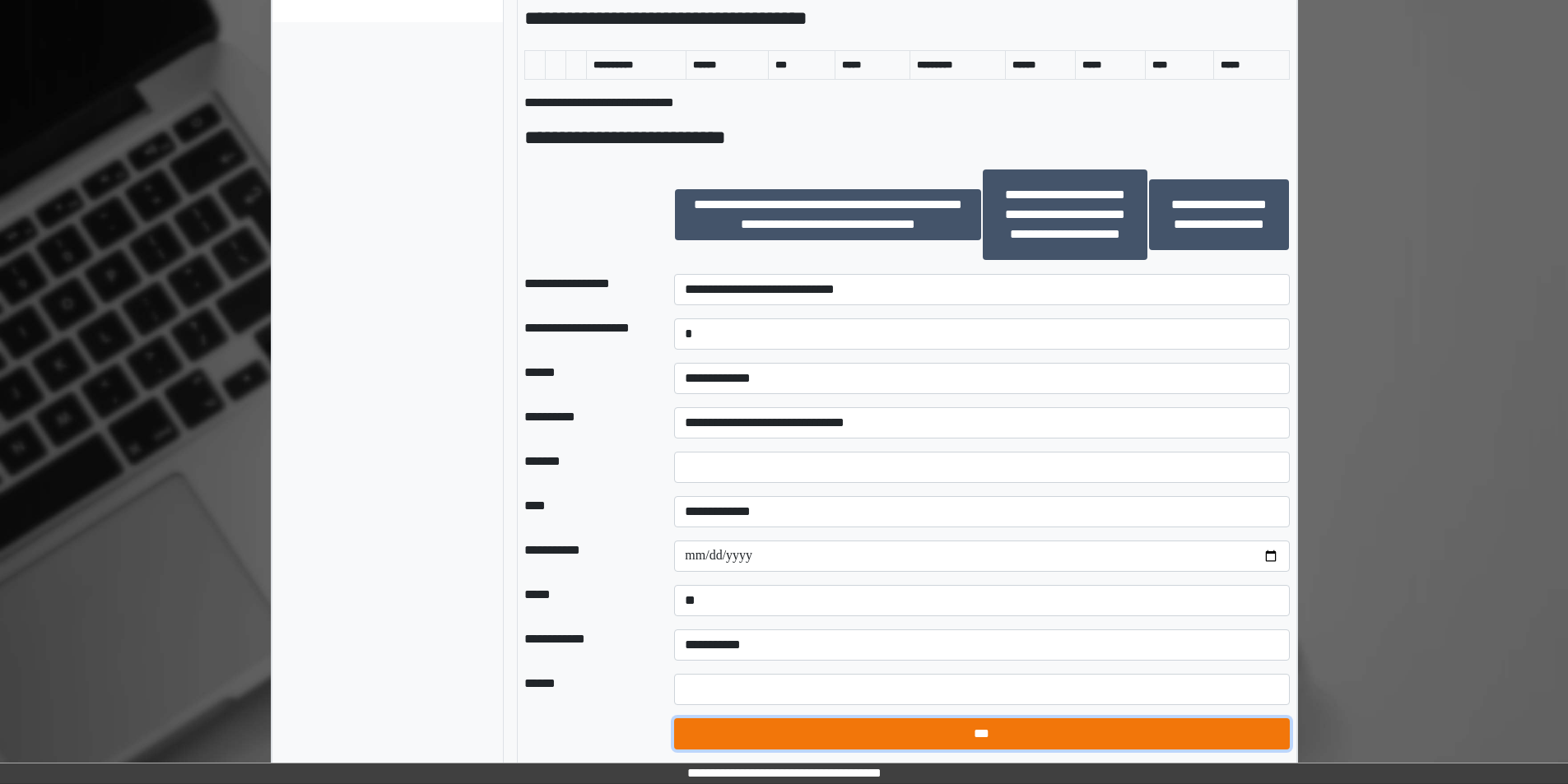 click on "***" at bounding box center [981, 734] 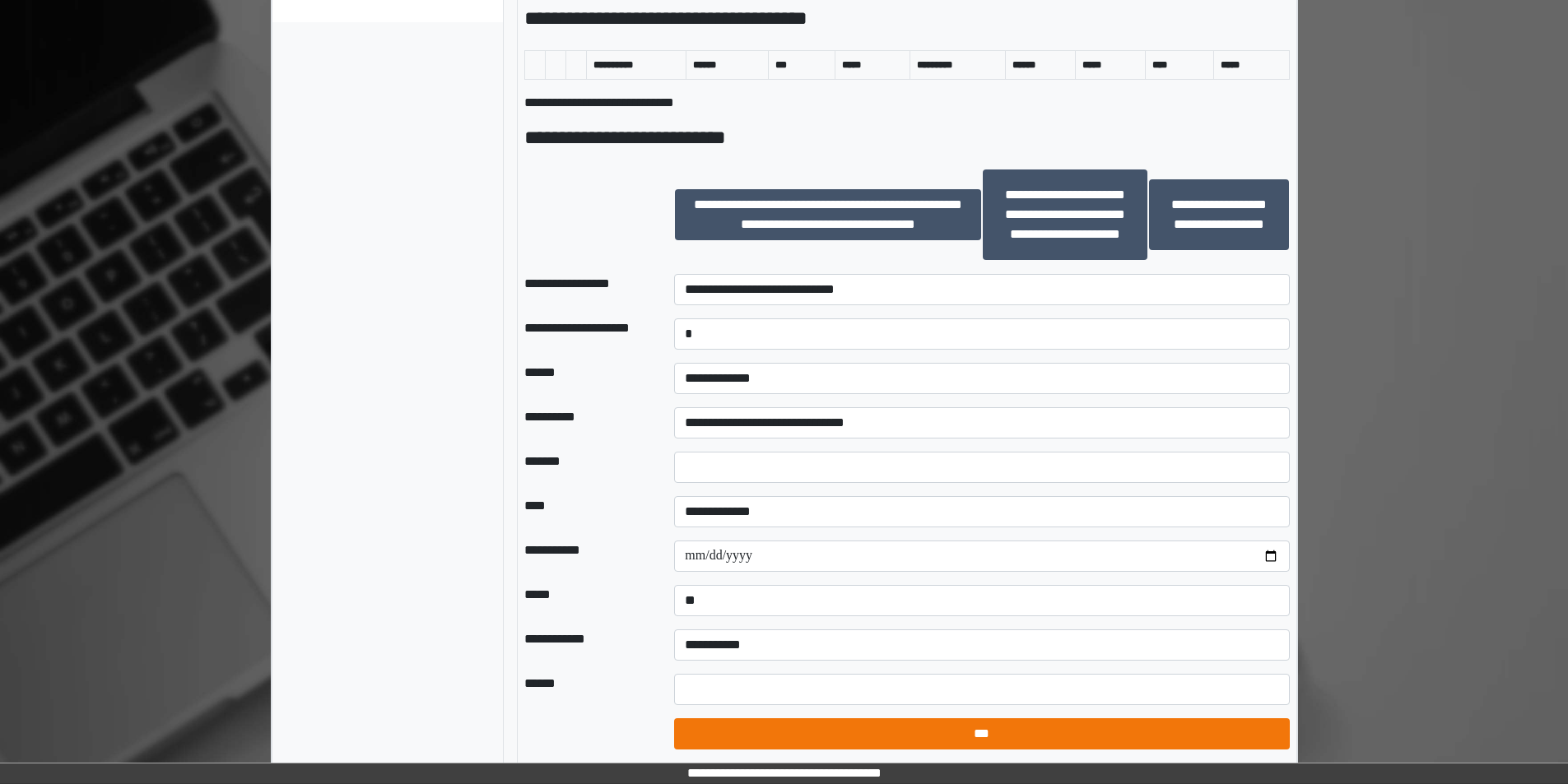 select on "*" 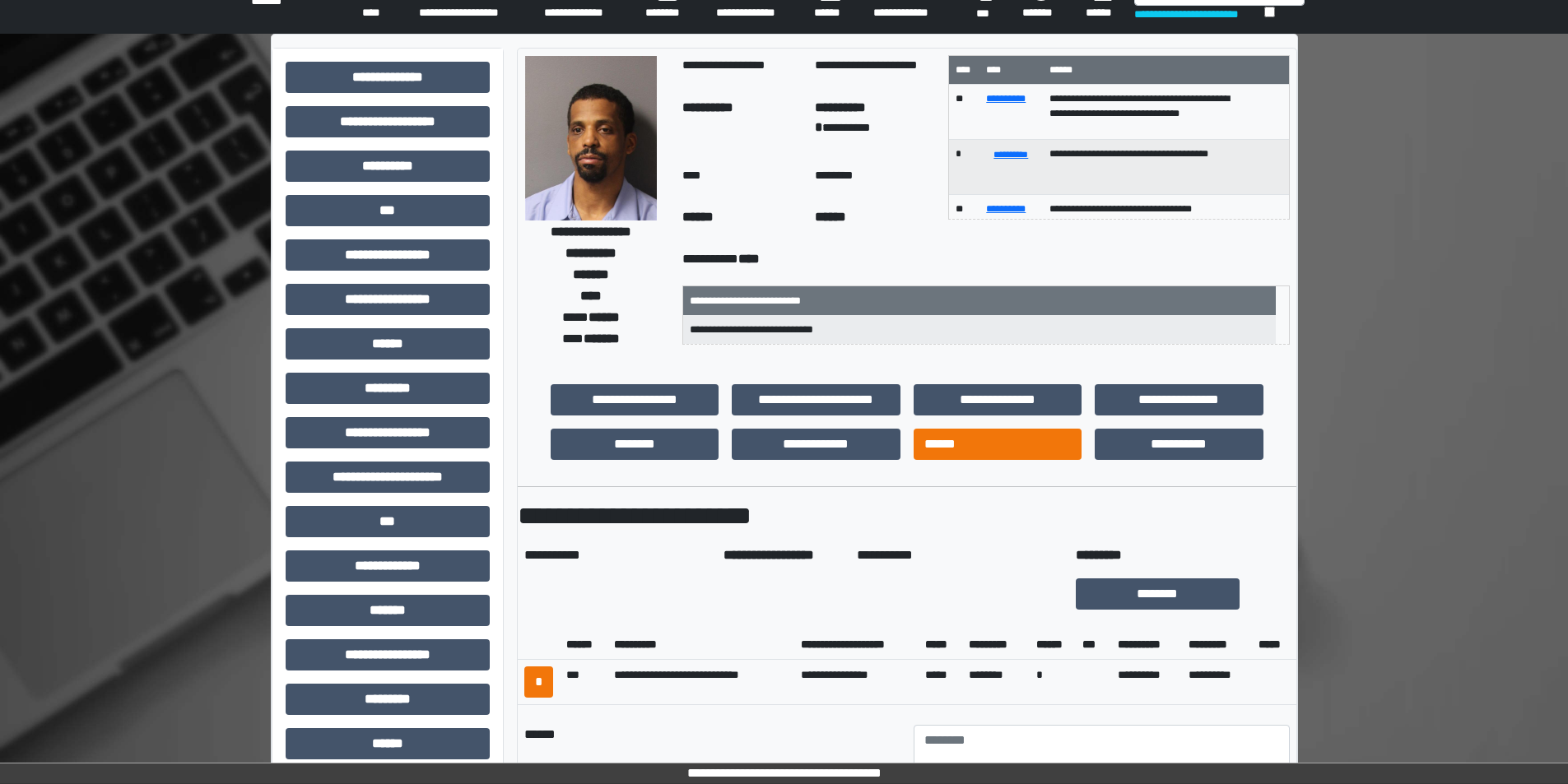 scroll, scrollTop: 0, scrollLeft: 0, axis: both 